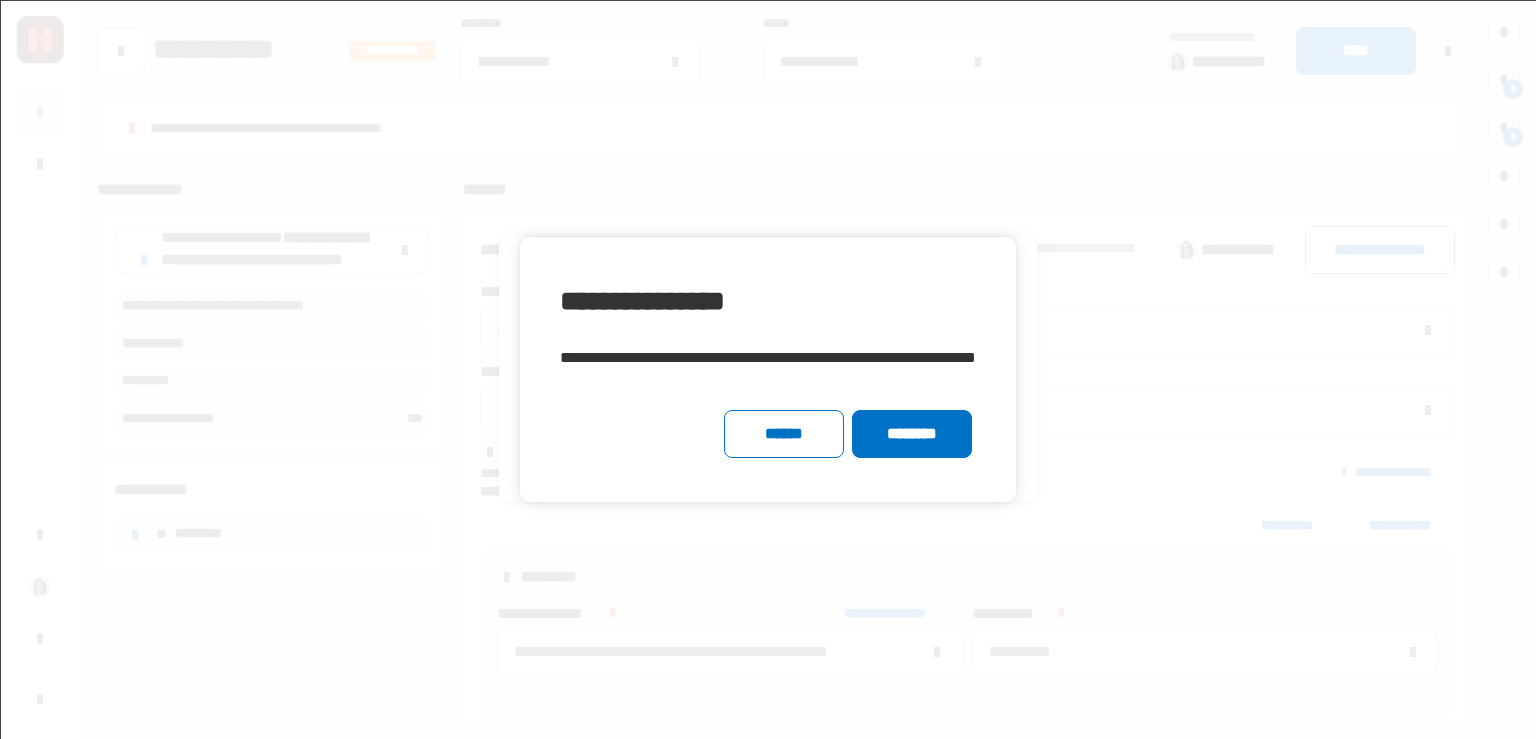 scroll, scrollTop: 0, scrollLeft: 0, axis: both 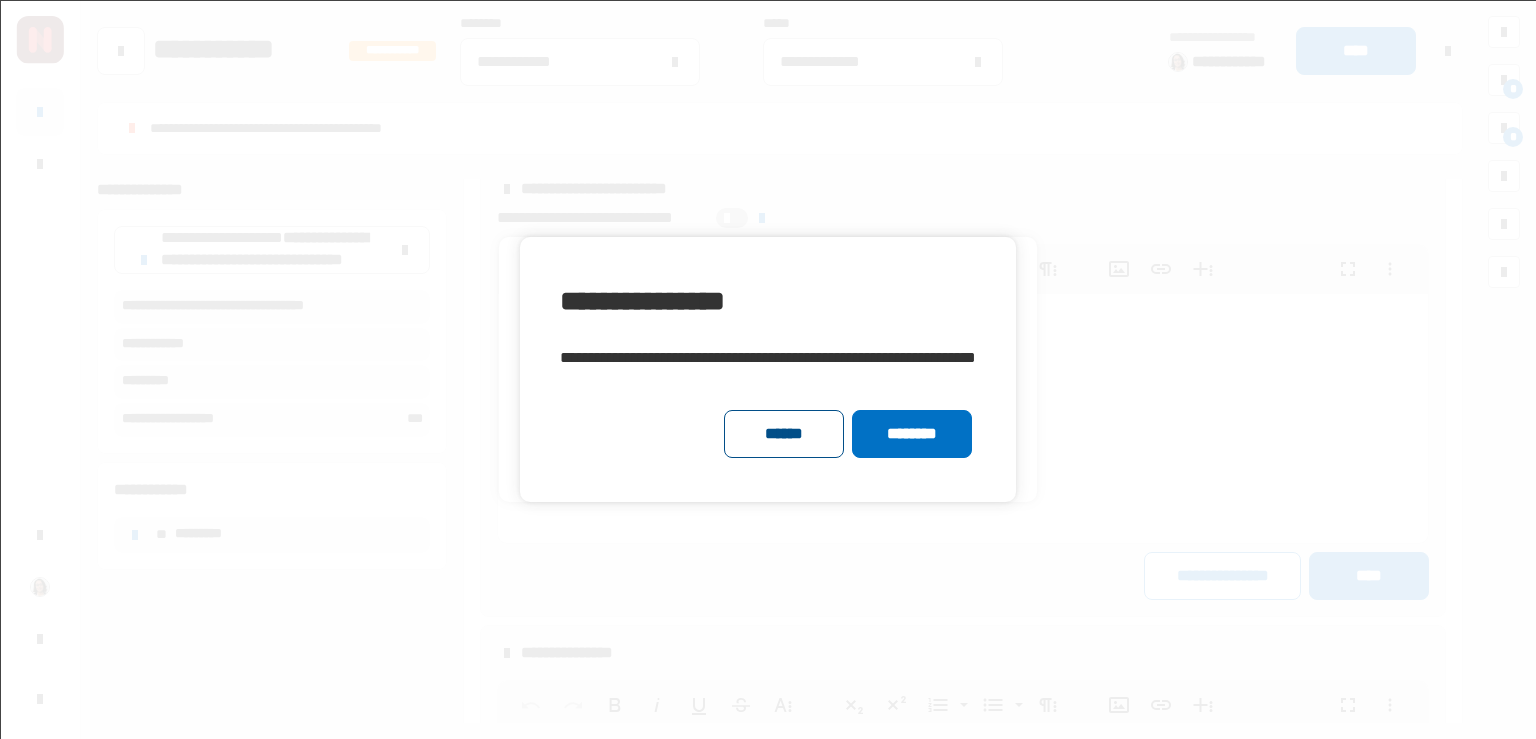click on "******" 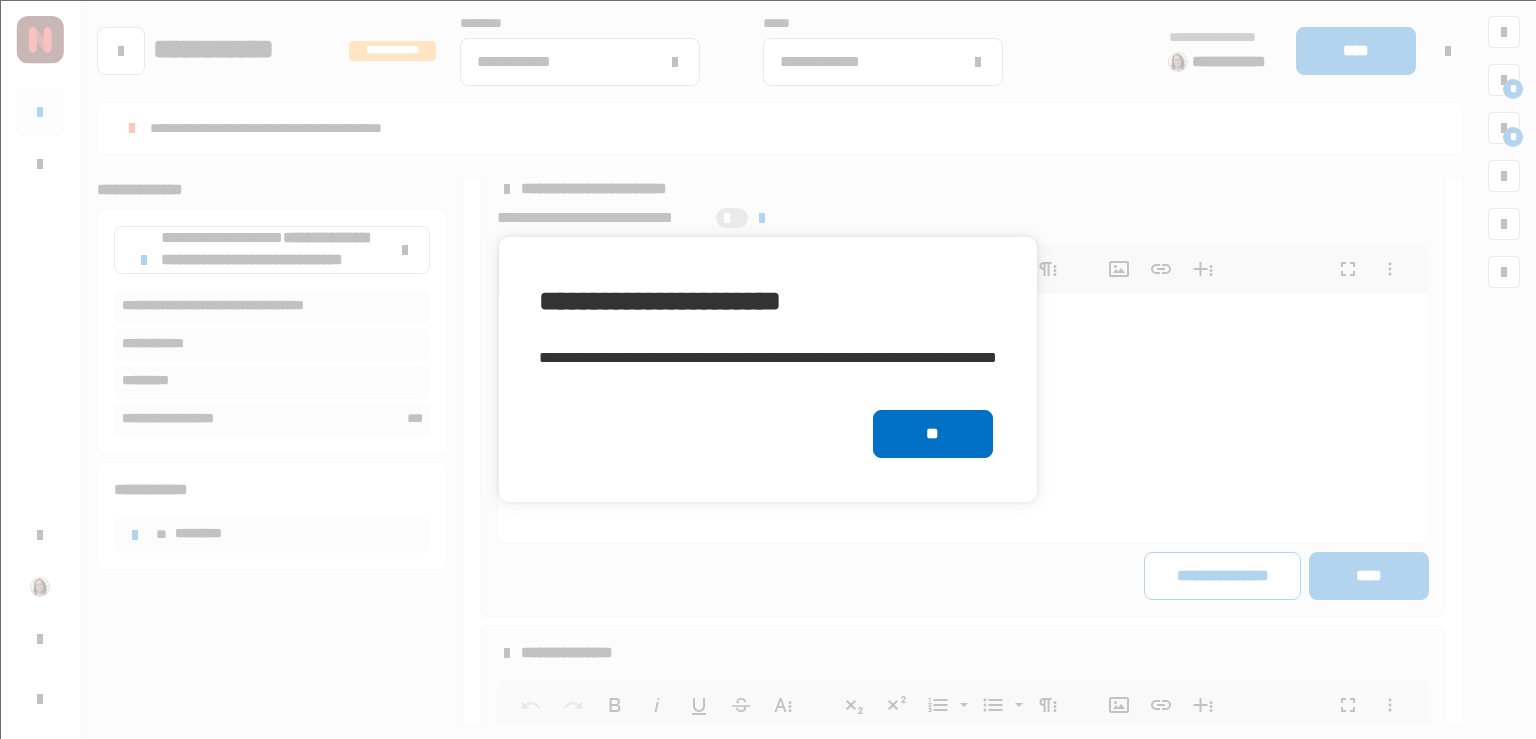 click on "**" 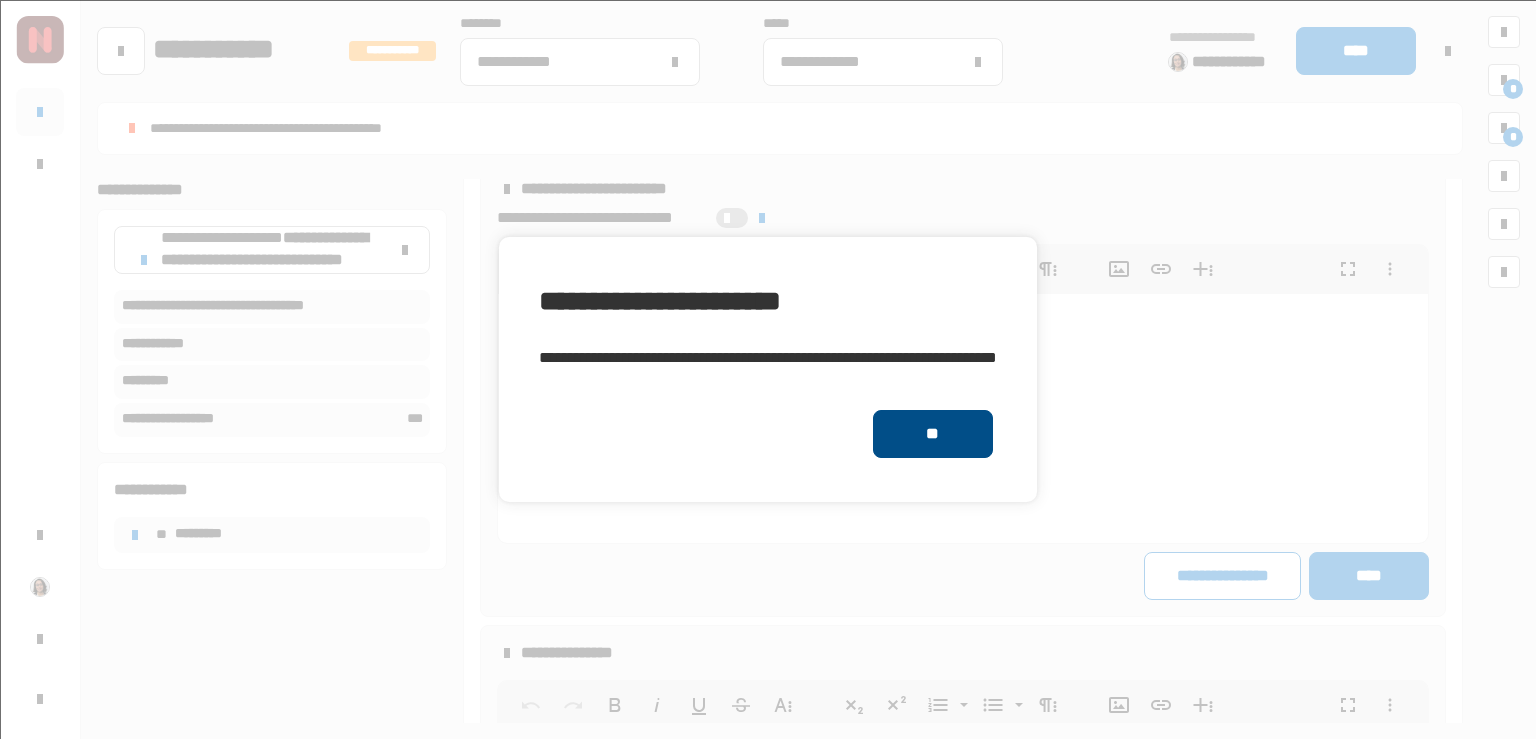 click on "**" 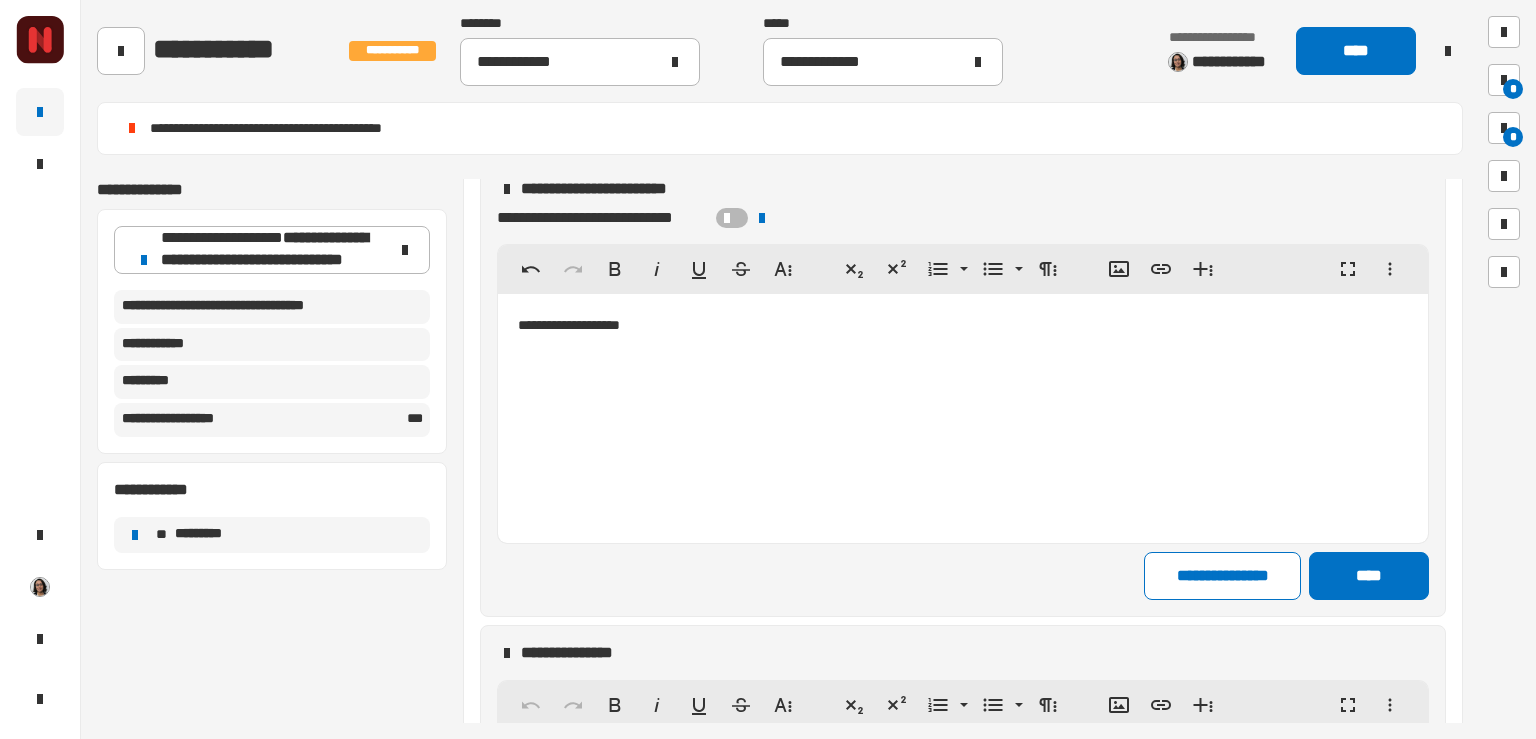 click 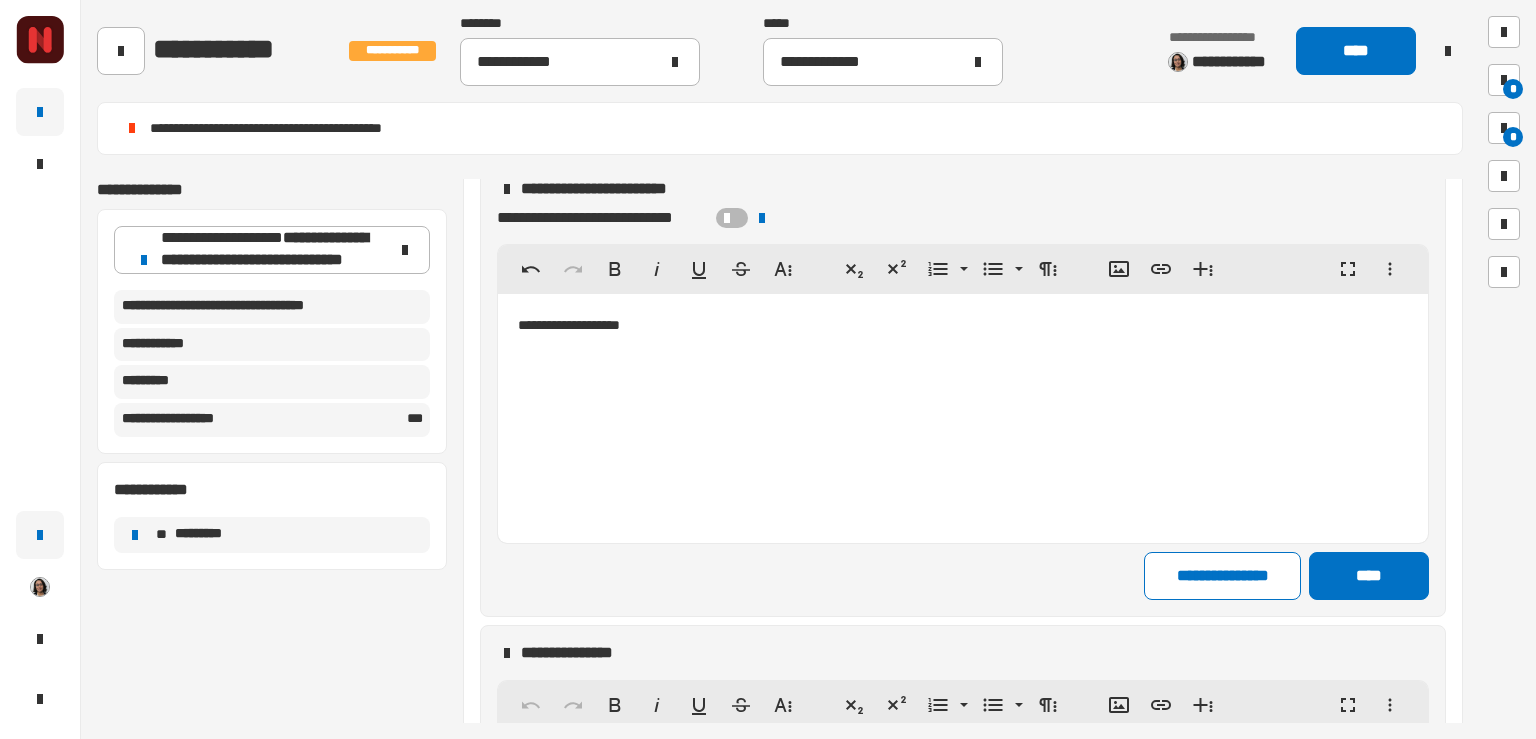 click 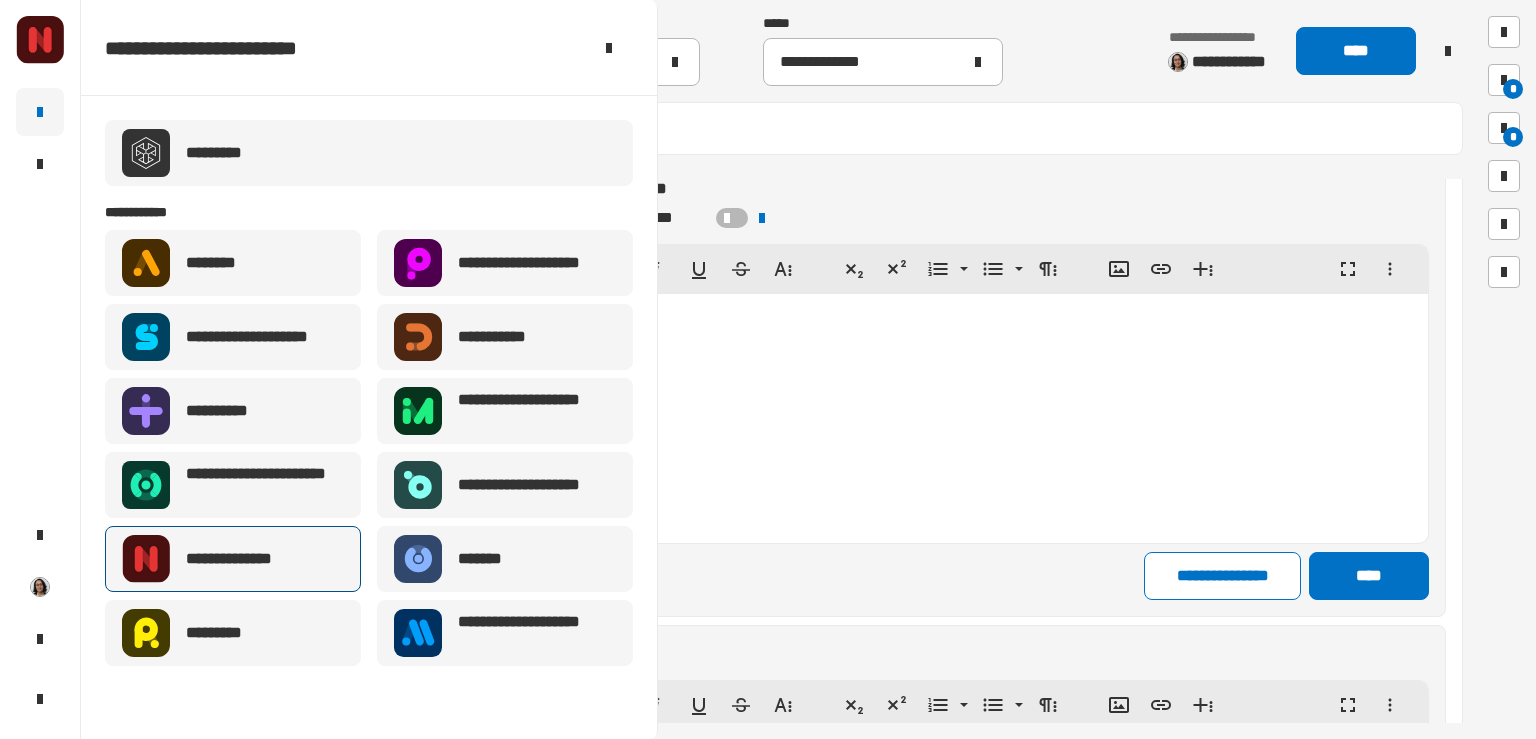 click on "**********" at bounding box center [248, 559] 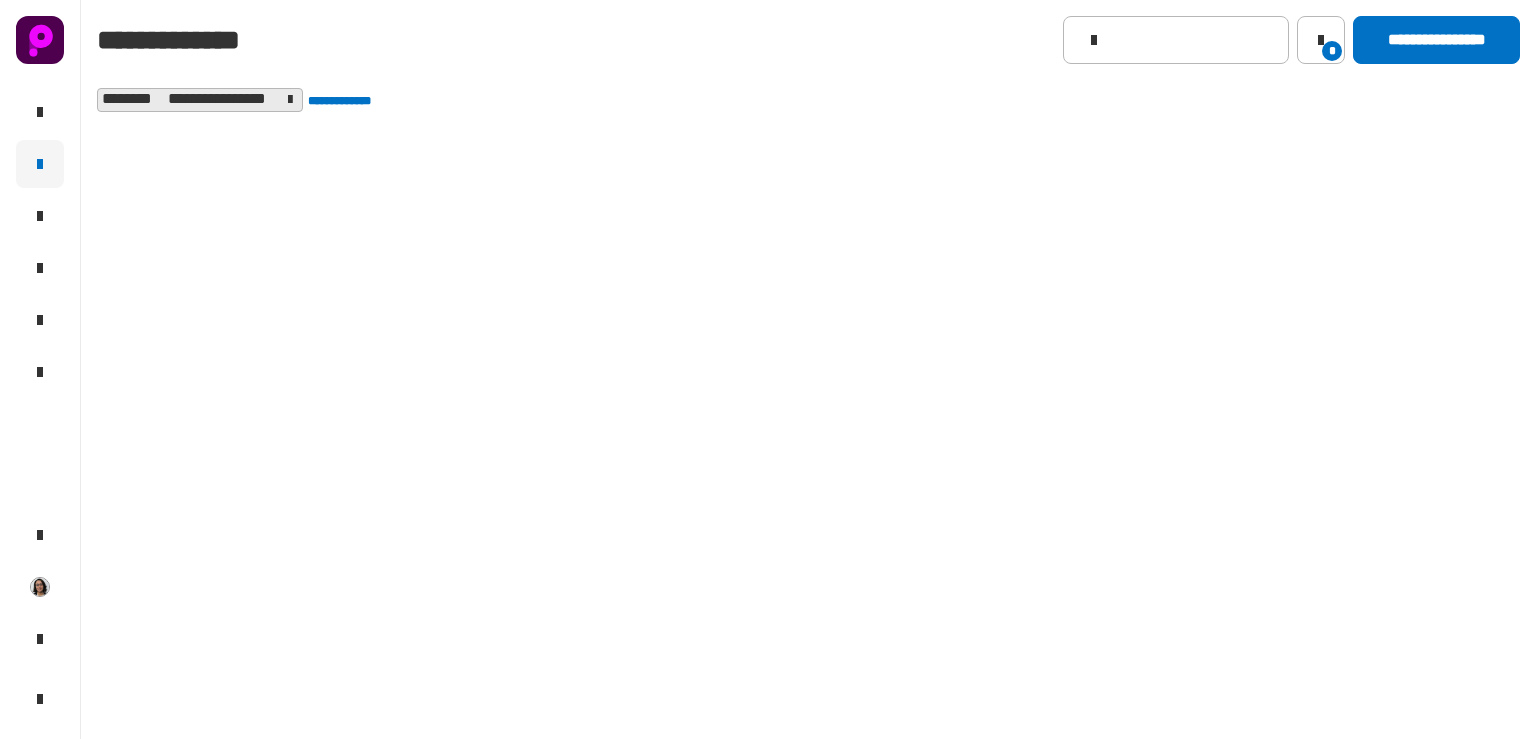 scroll, scrollTop: 0, scrollLeft: 0, axis: both 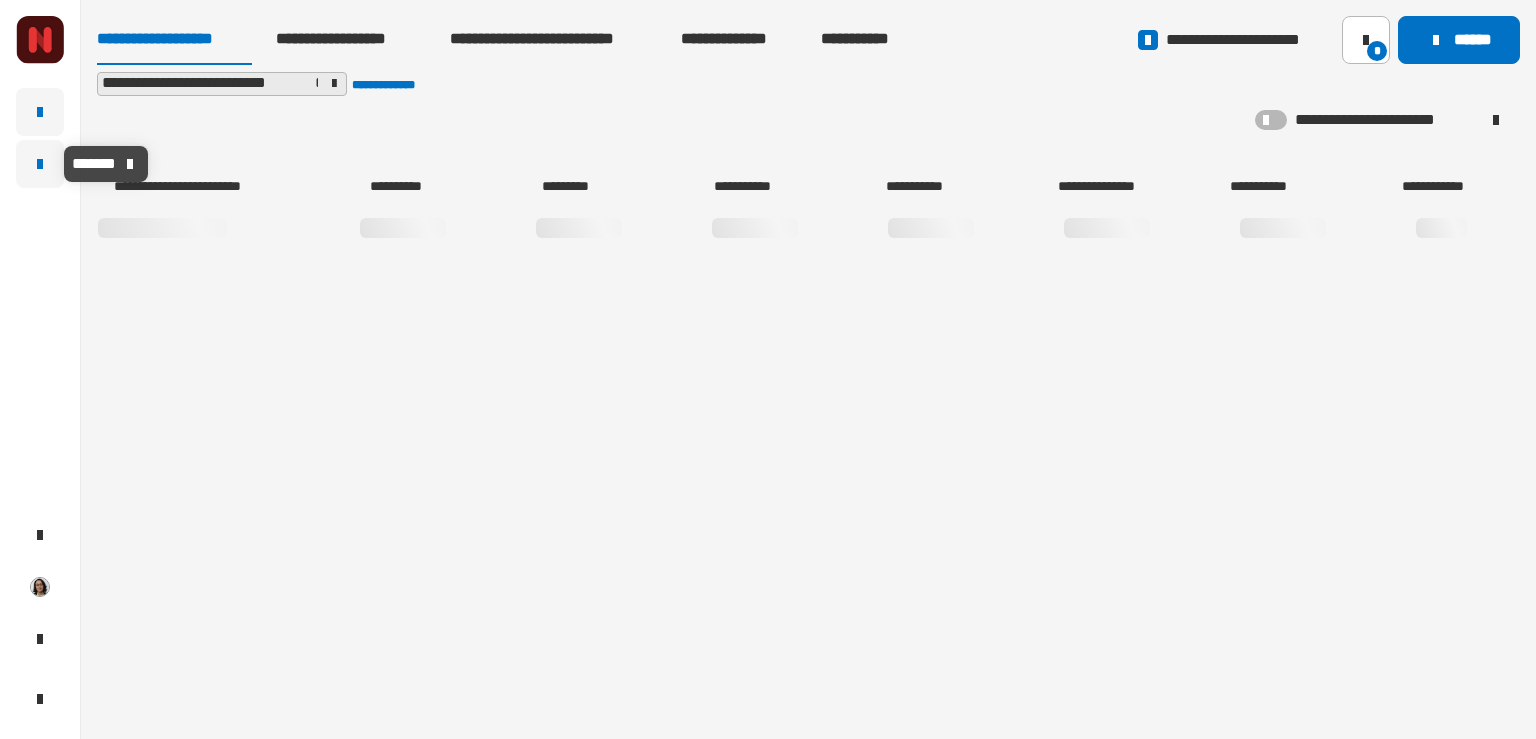 click 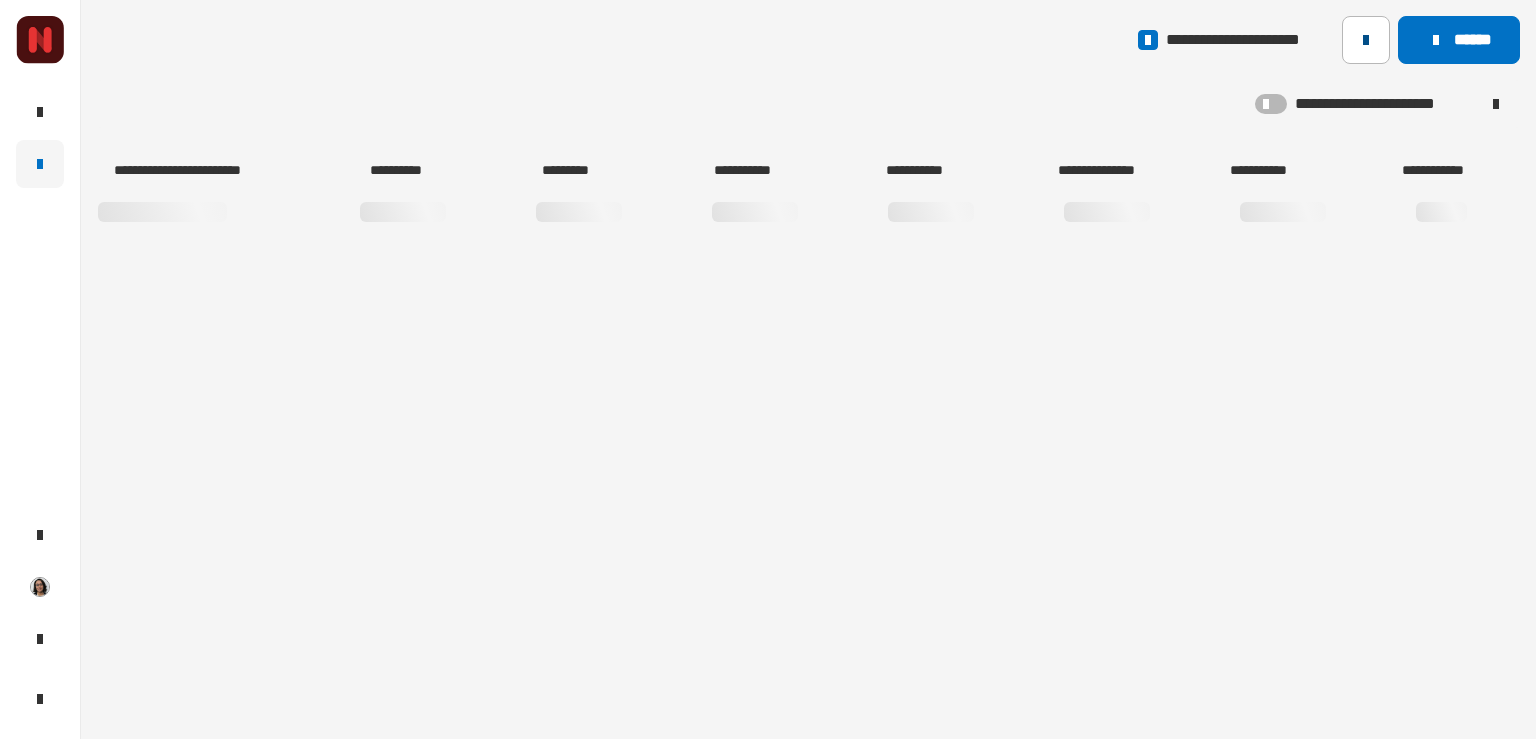 click 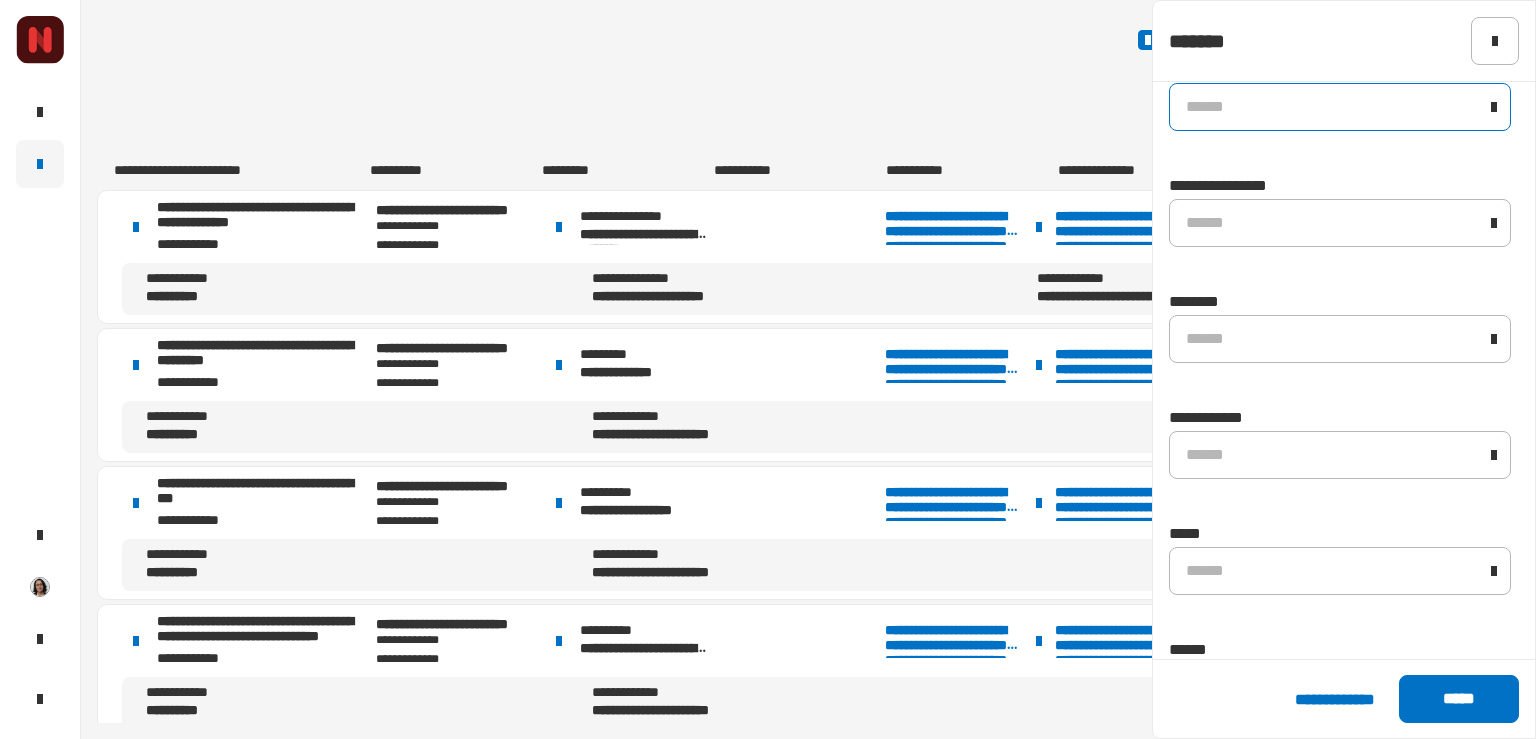 scroll, scrollTop: 539, scrollLeft: 0, axis: vertical 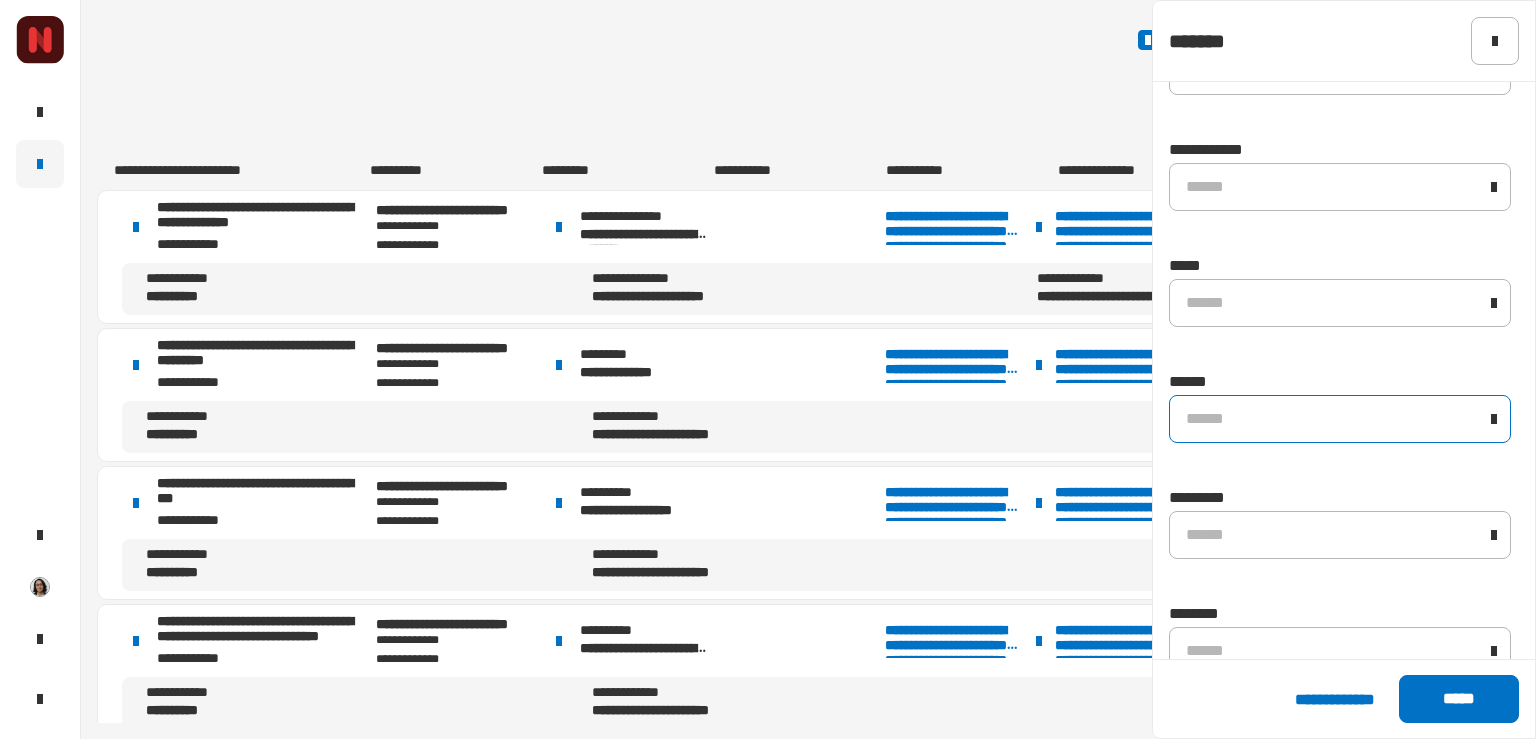 click on "******" 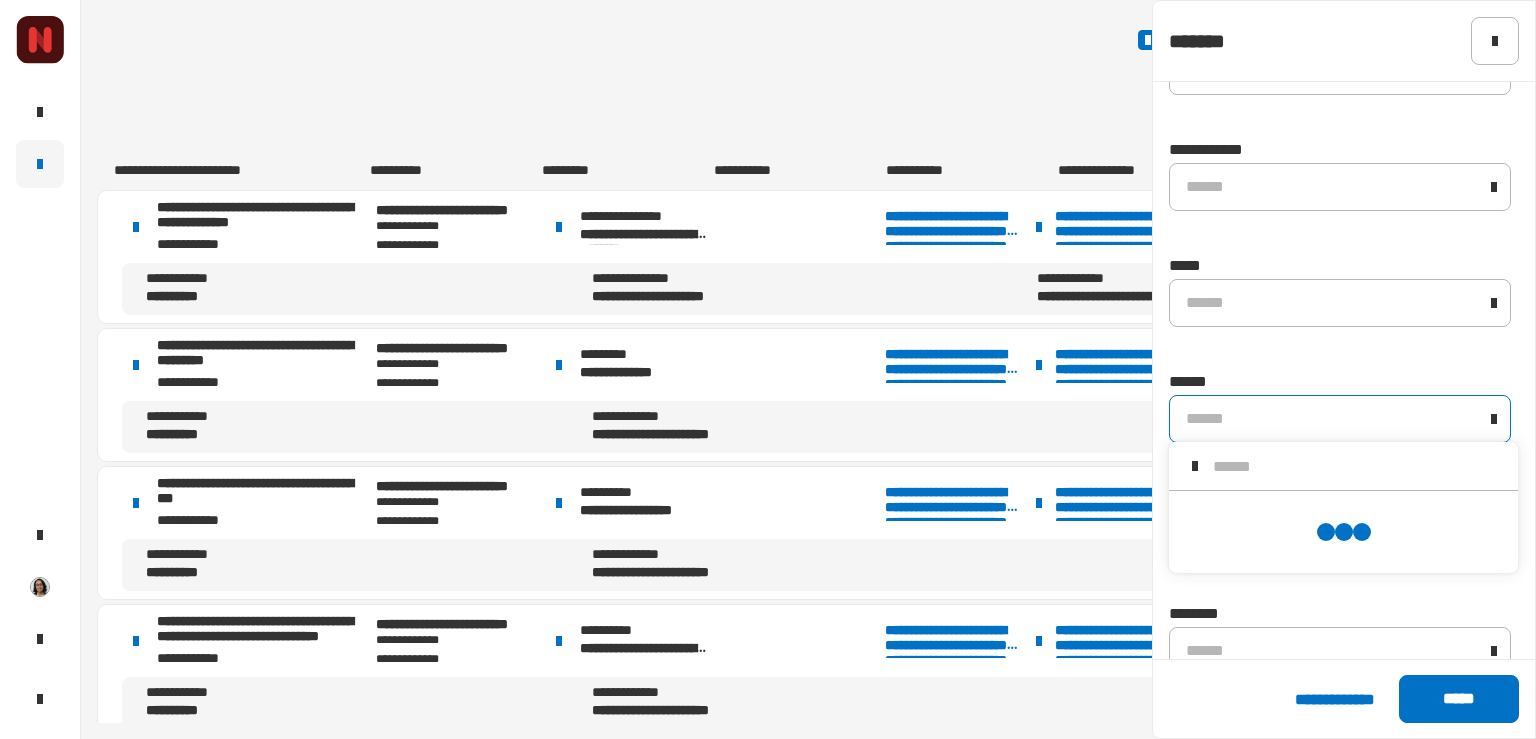 type on "*" 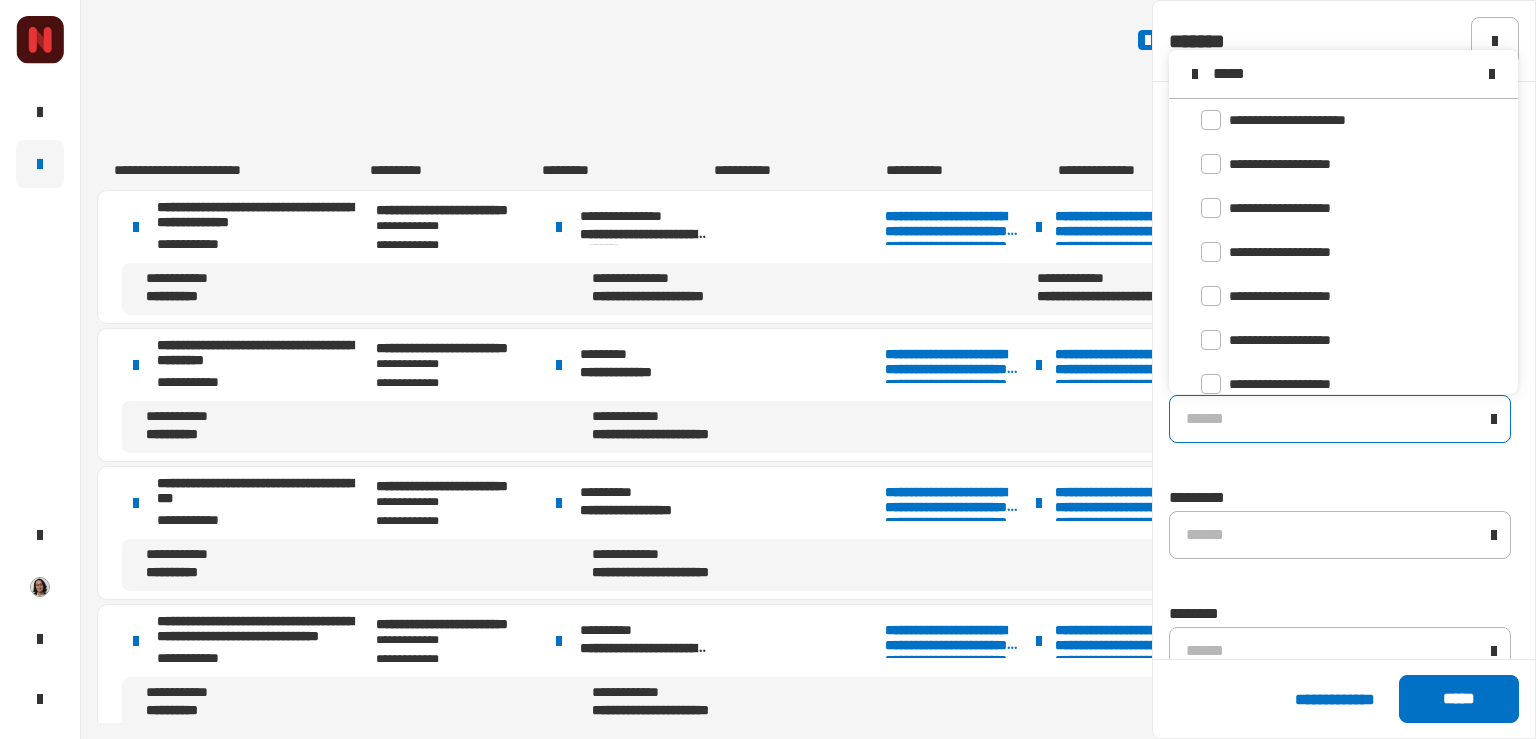 scroll, scrollTop: 16, scrollLeft: 0, axis: vertical 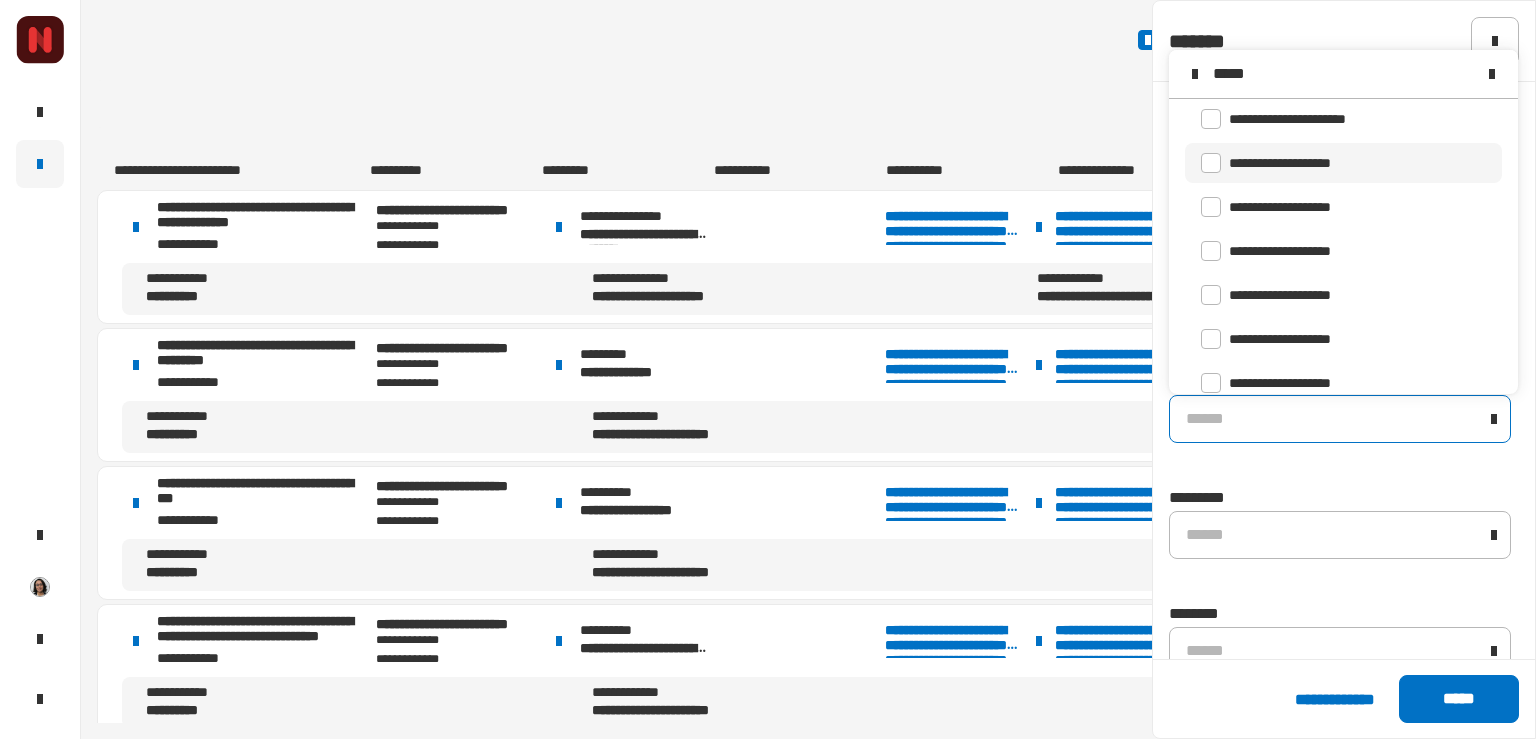 click on "**********" at bounding box center (1358, 163) 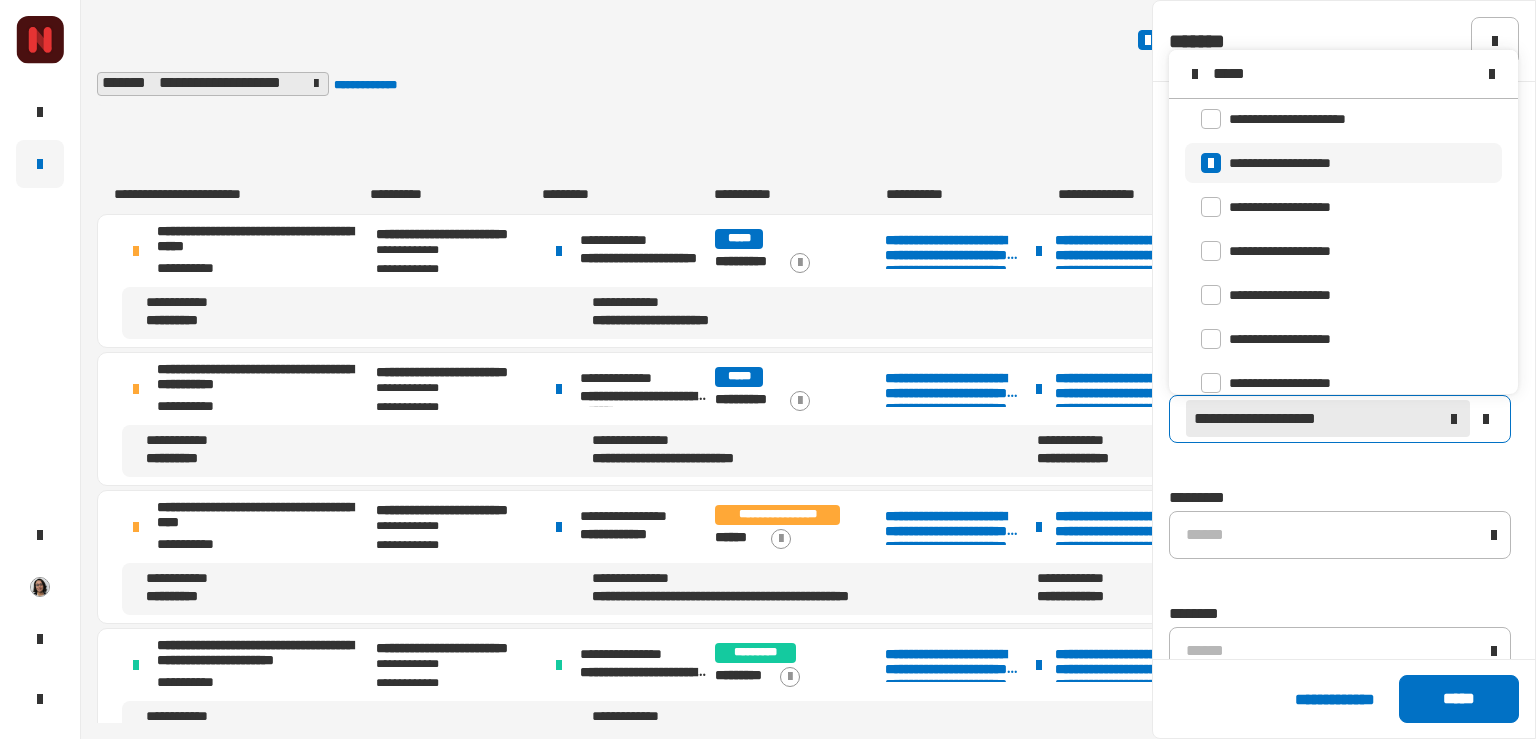 scroll, scrollTop: 16, scrollLeft: 0, axis: vertical 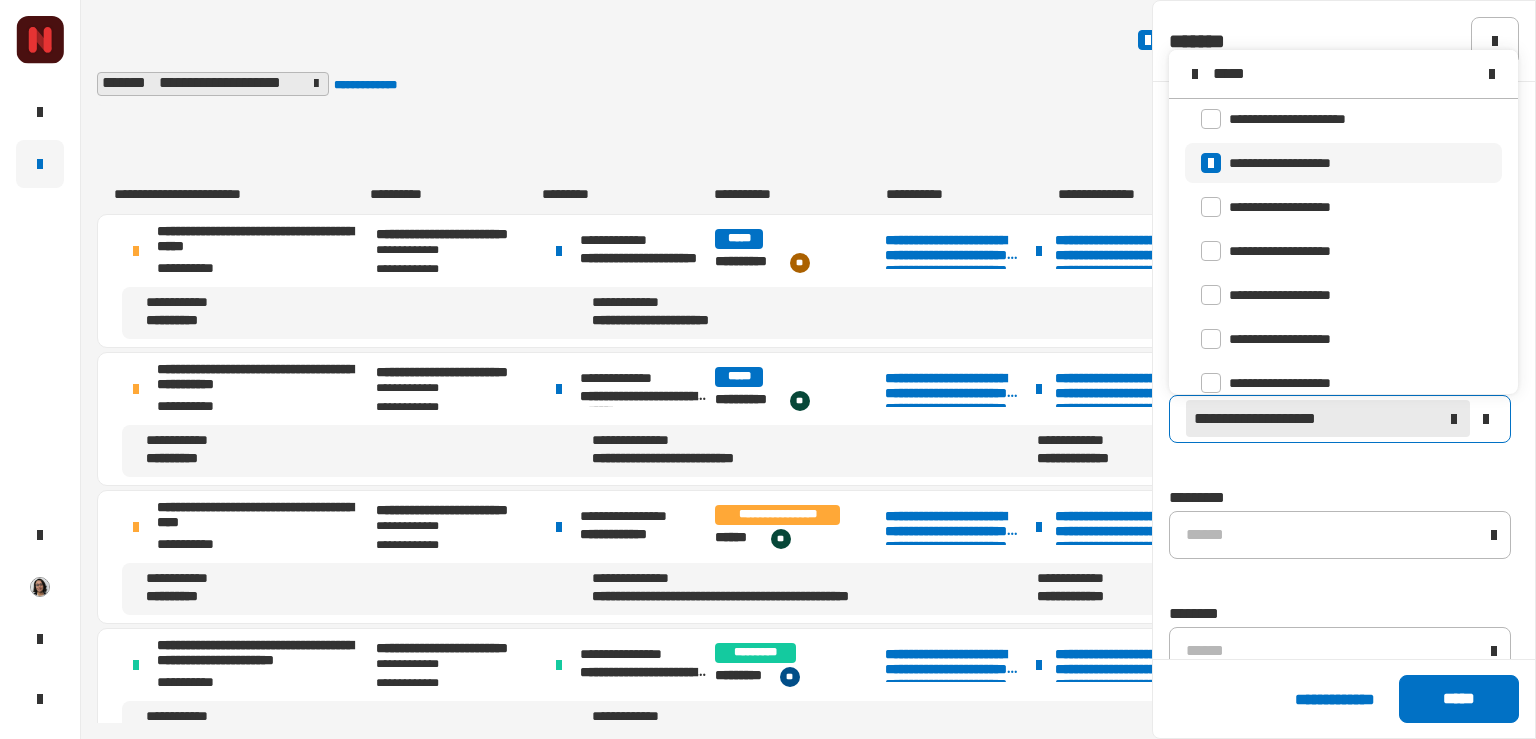 click on "*****" at bounding box center (1344, 74) 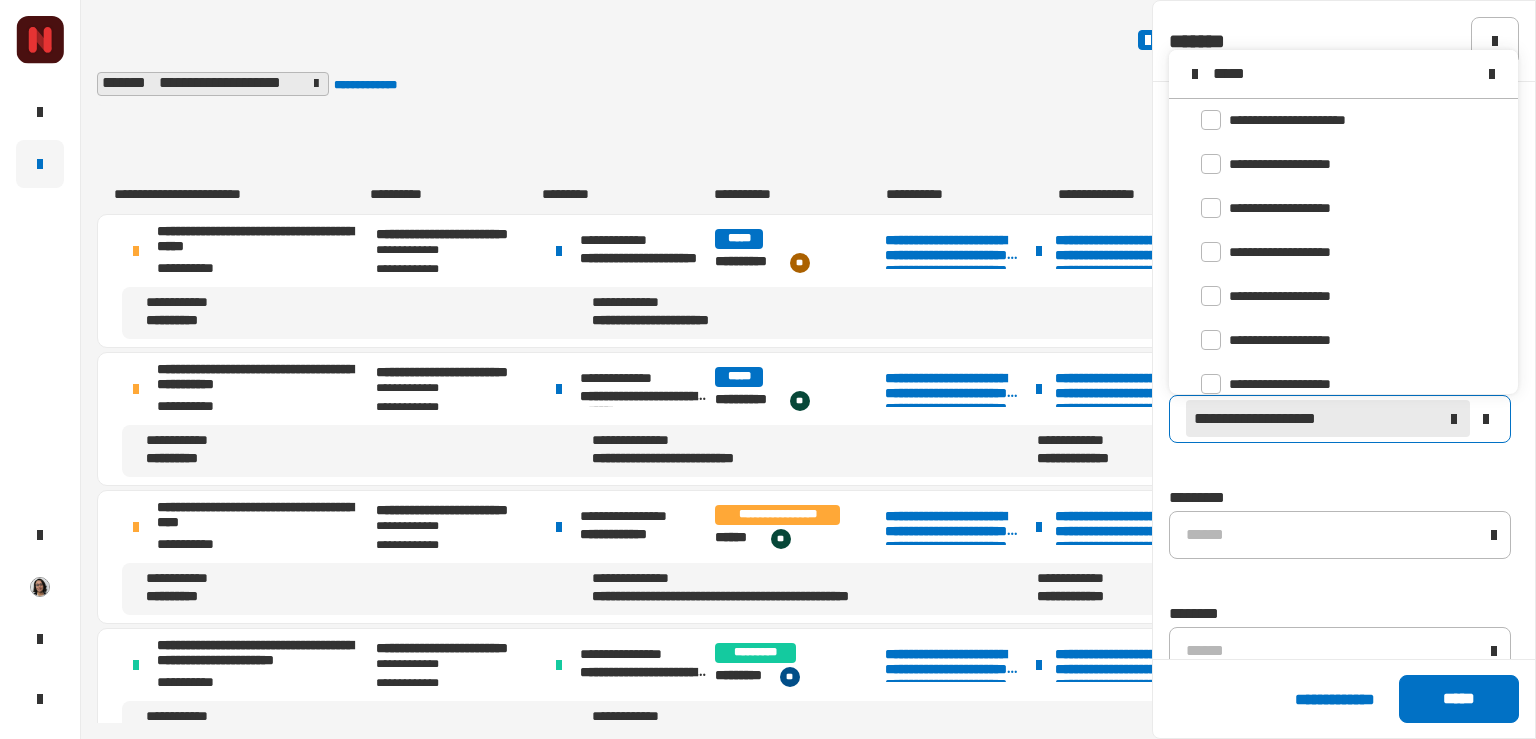 scroll, scrollTop: 16, scrollLeft: 0, axis: vertical 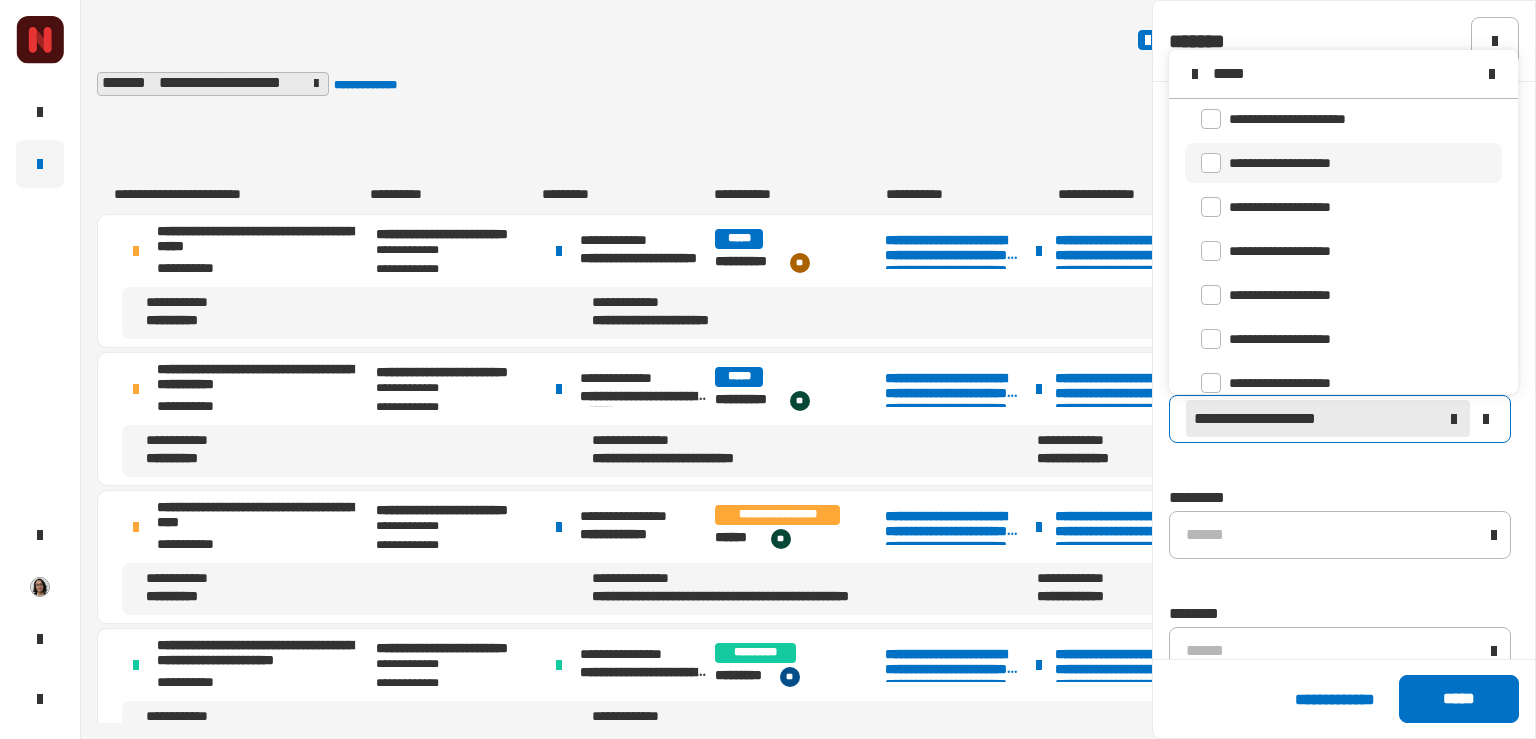 type on "*****" 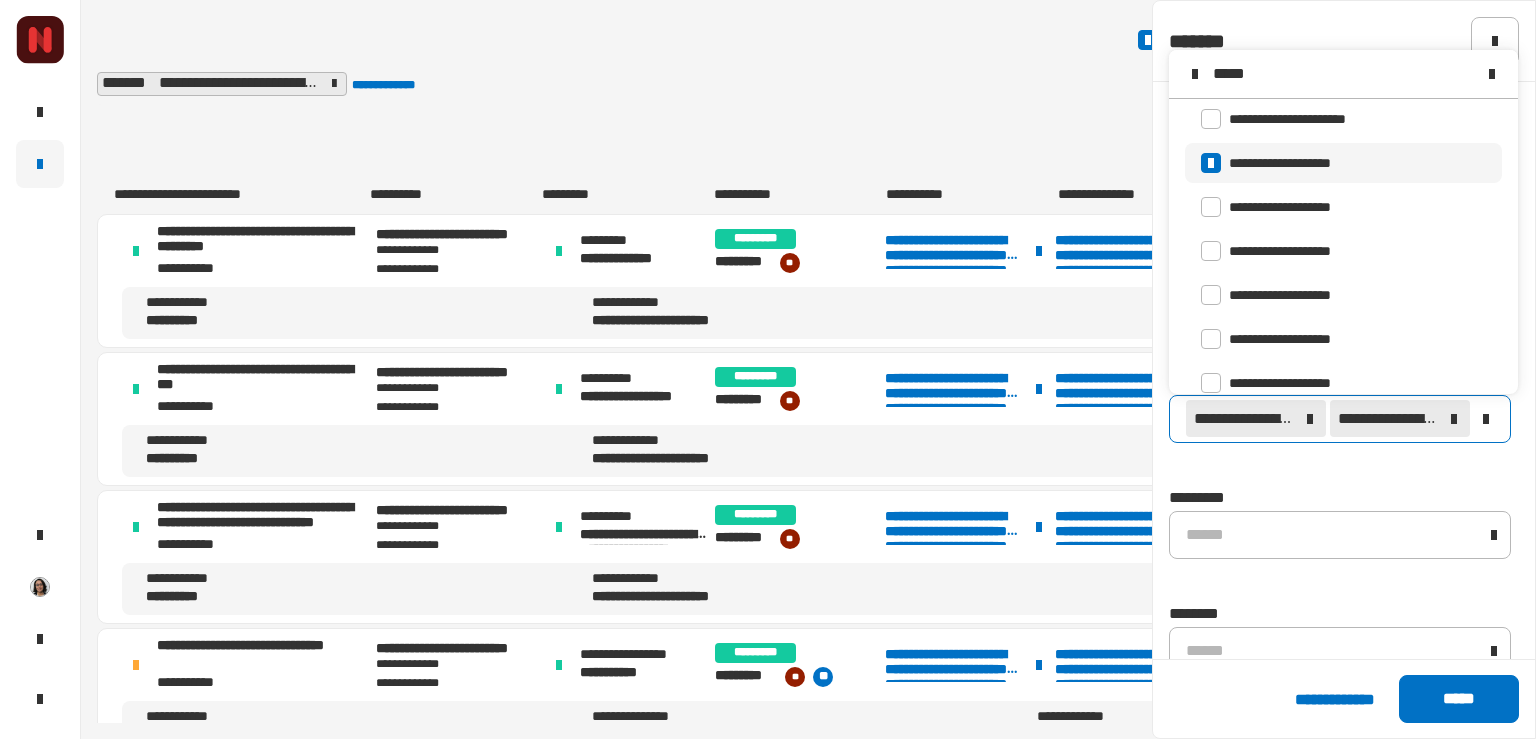 scroll, scrollTop: 16, scrollLeft: 0, axis: vertical 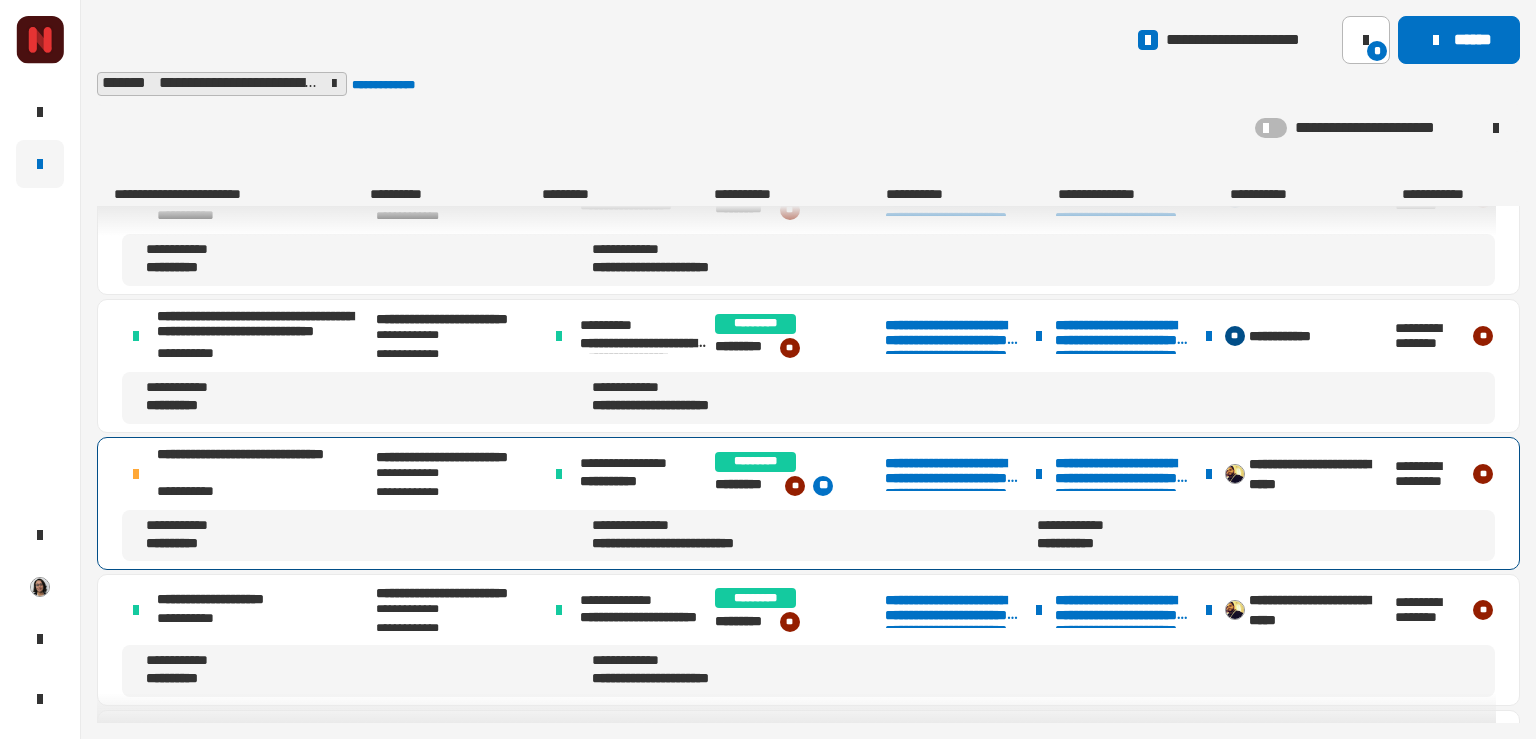 click on "**********" at bounding box center [263, 464] 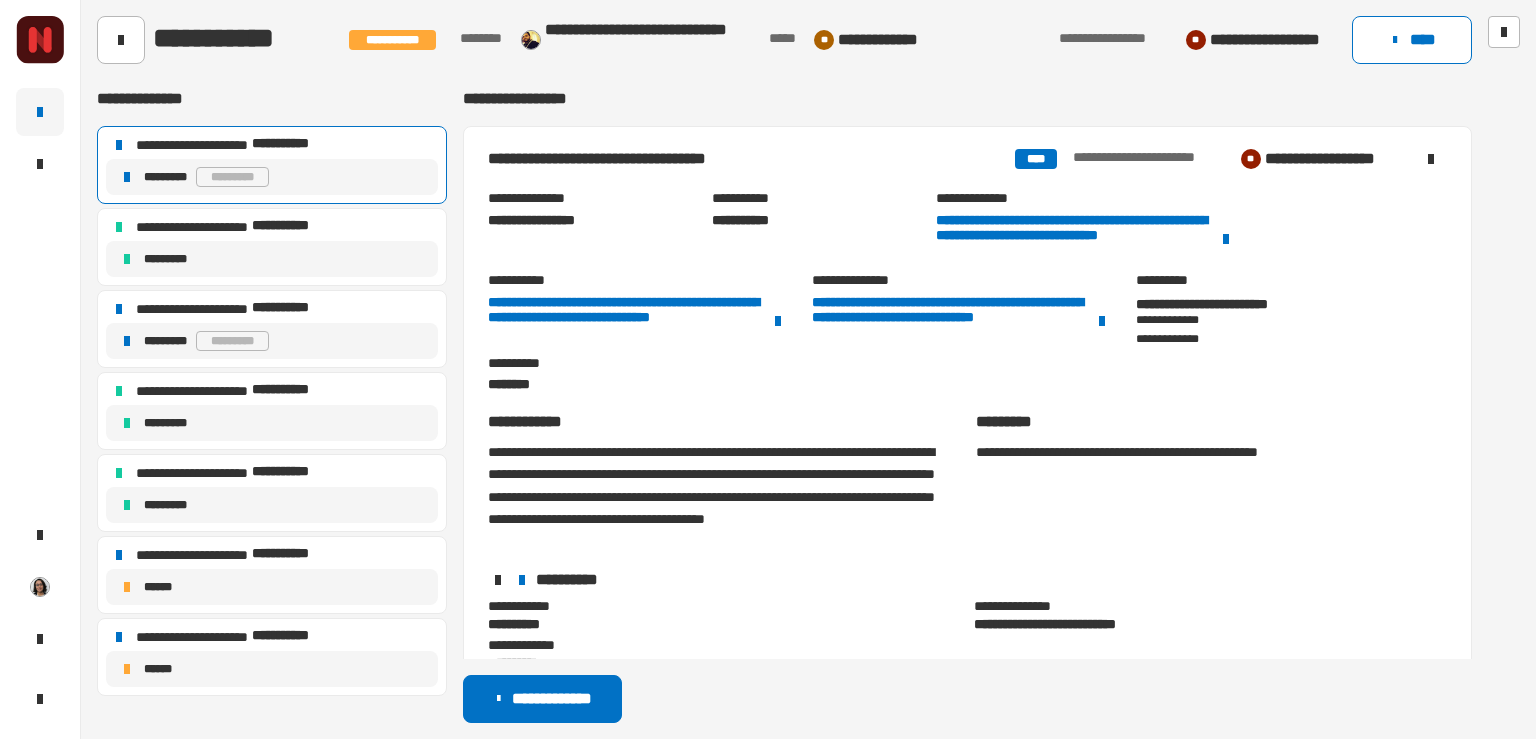 click on "*********" 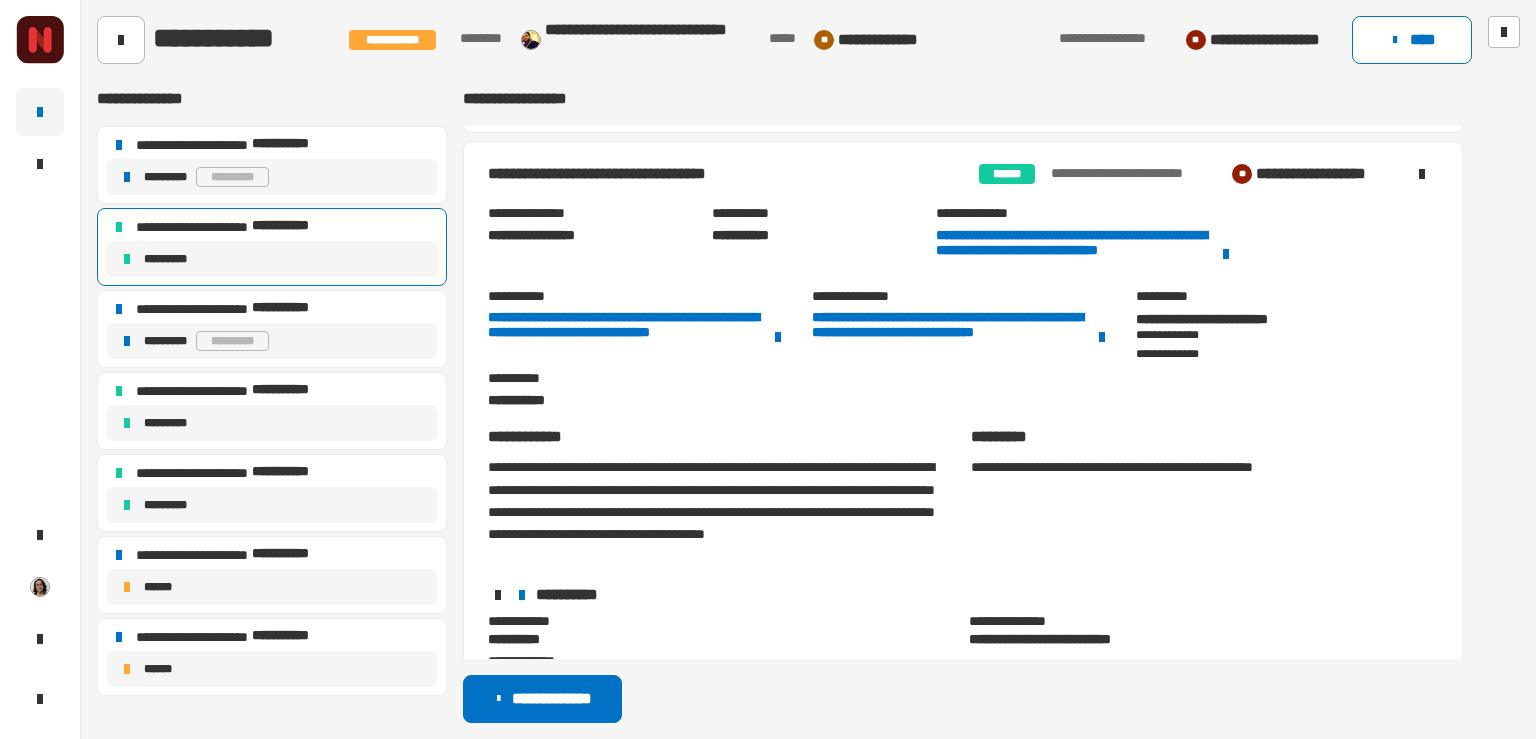 scroll, scrollTop: 635, scrollLeft: 0, axis: vertical 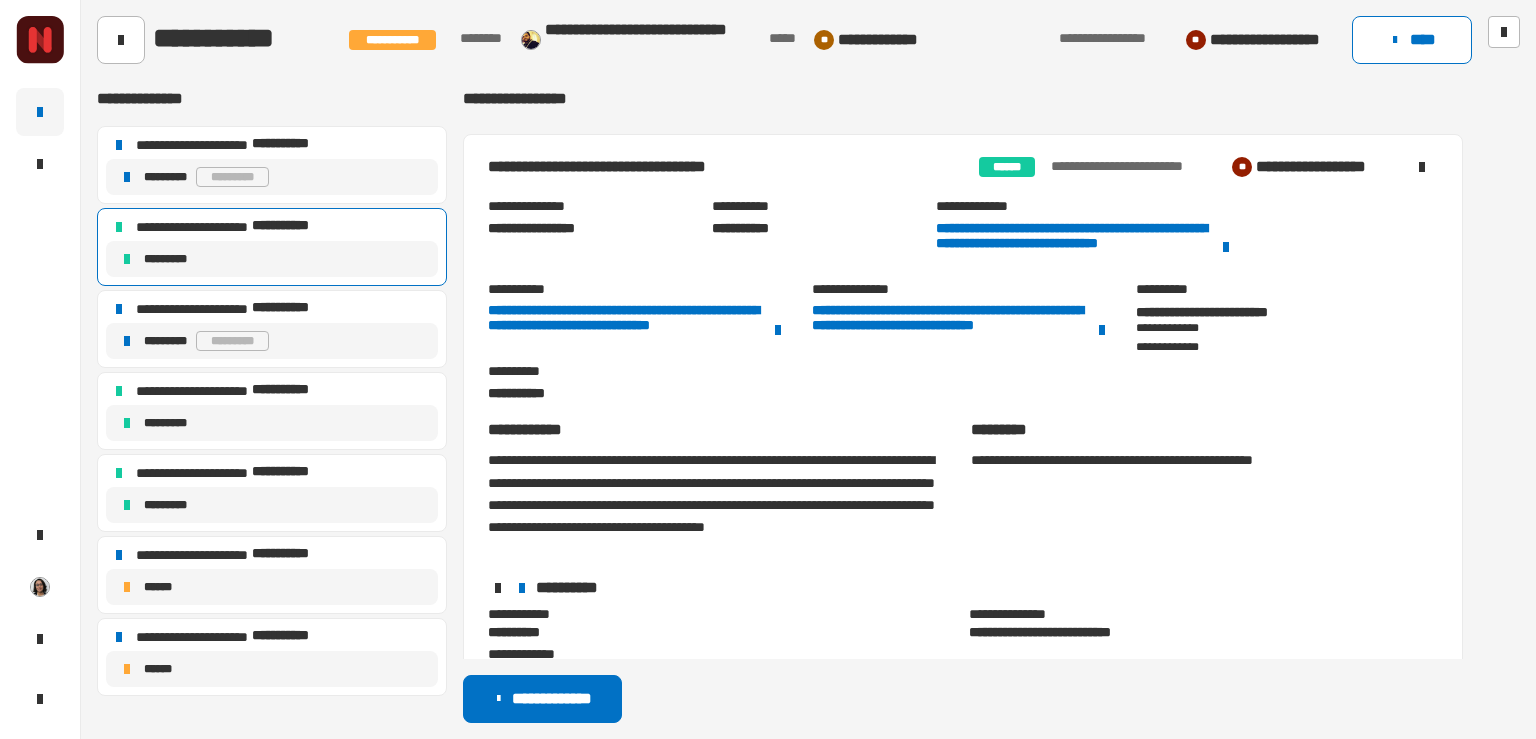 click on "**********" at bounding box center [717, 505] 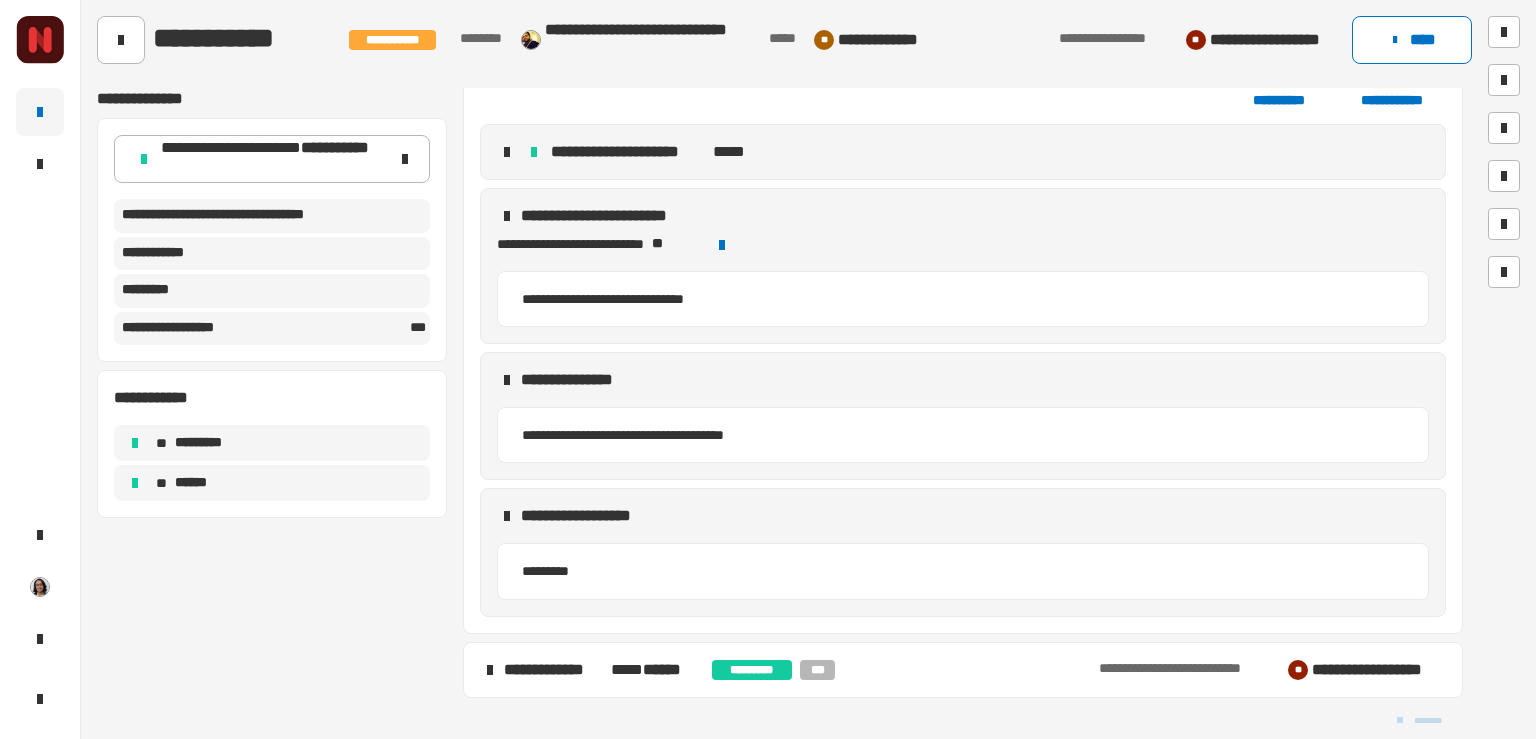 scroll, scrollTop: 1236, scrollLeft: 0, axis: vertical 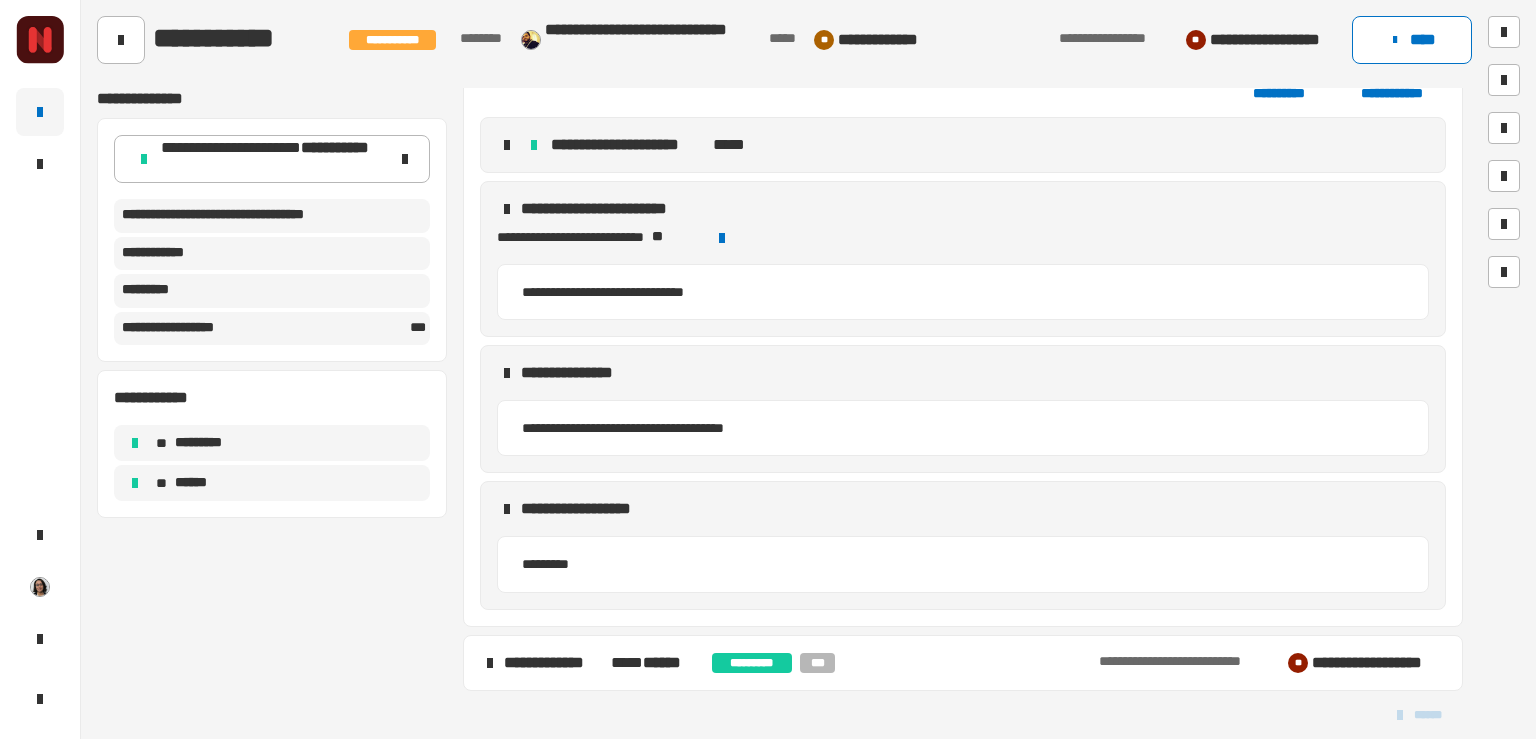 click on "**********" at bounding box center [963, 663] 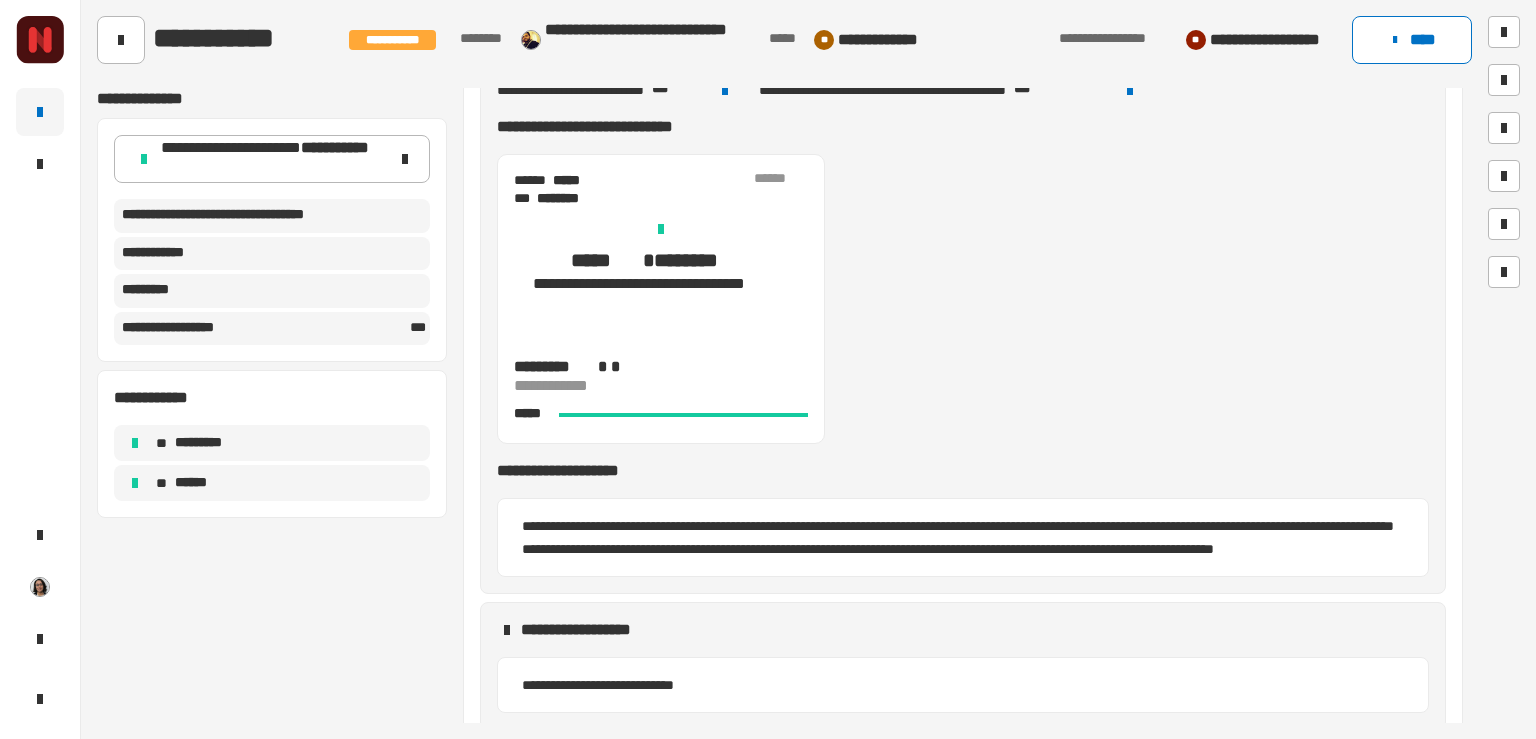 scroll, scrollTop: 2039, scrollLeft: 0, axis: vertical 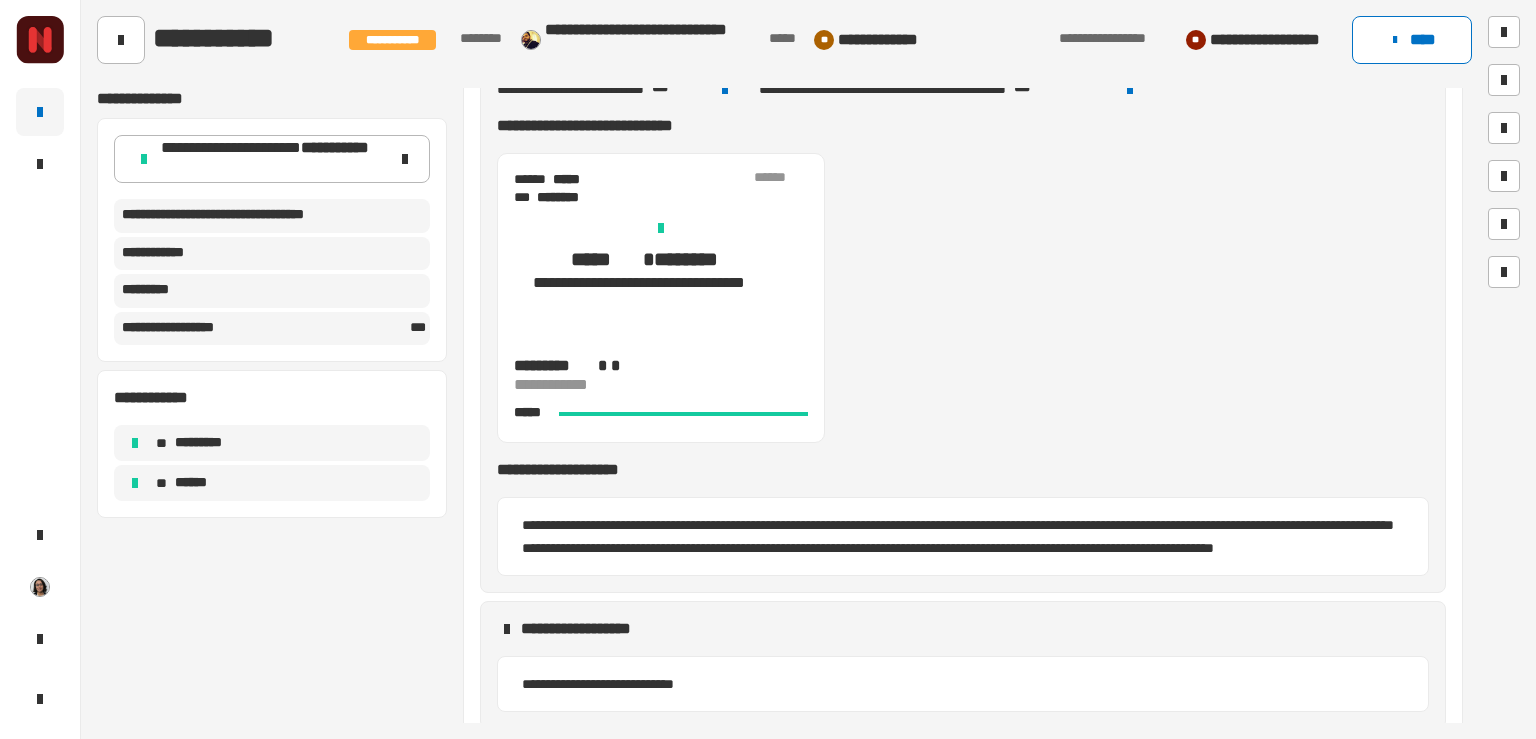 click on "**********" 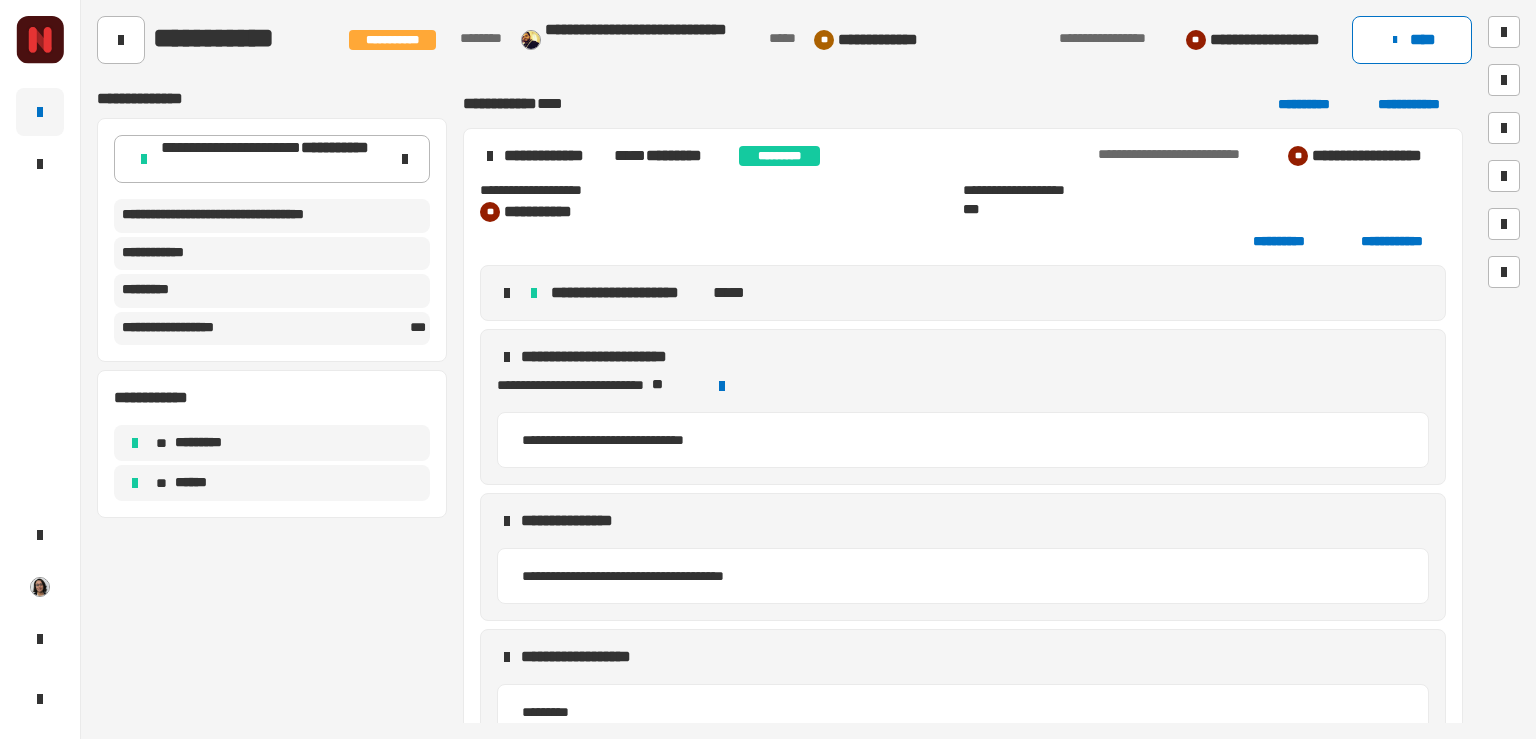 scroll, scrollTop: 1089, scrollLeft: 0, axis: vertical 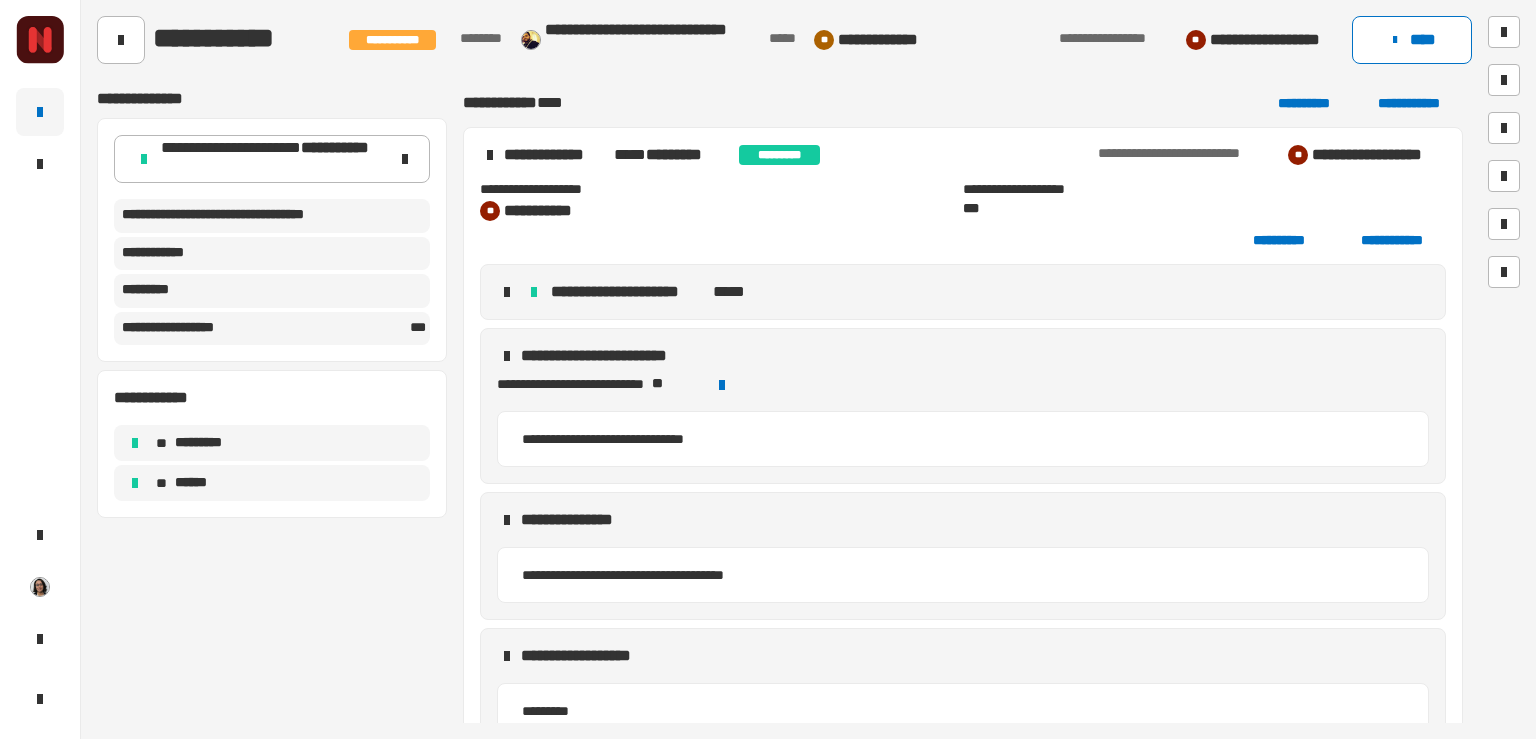 click on "**********" at bounding box center [963, 292] 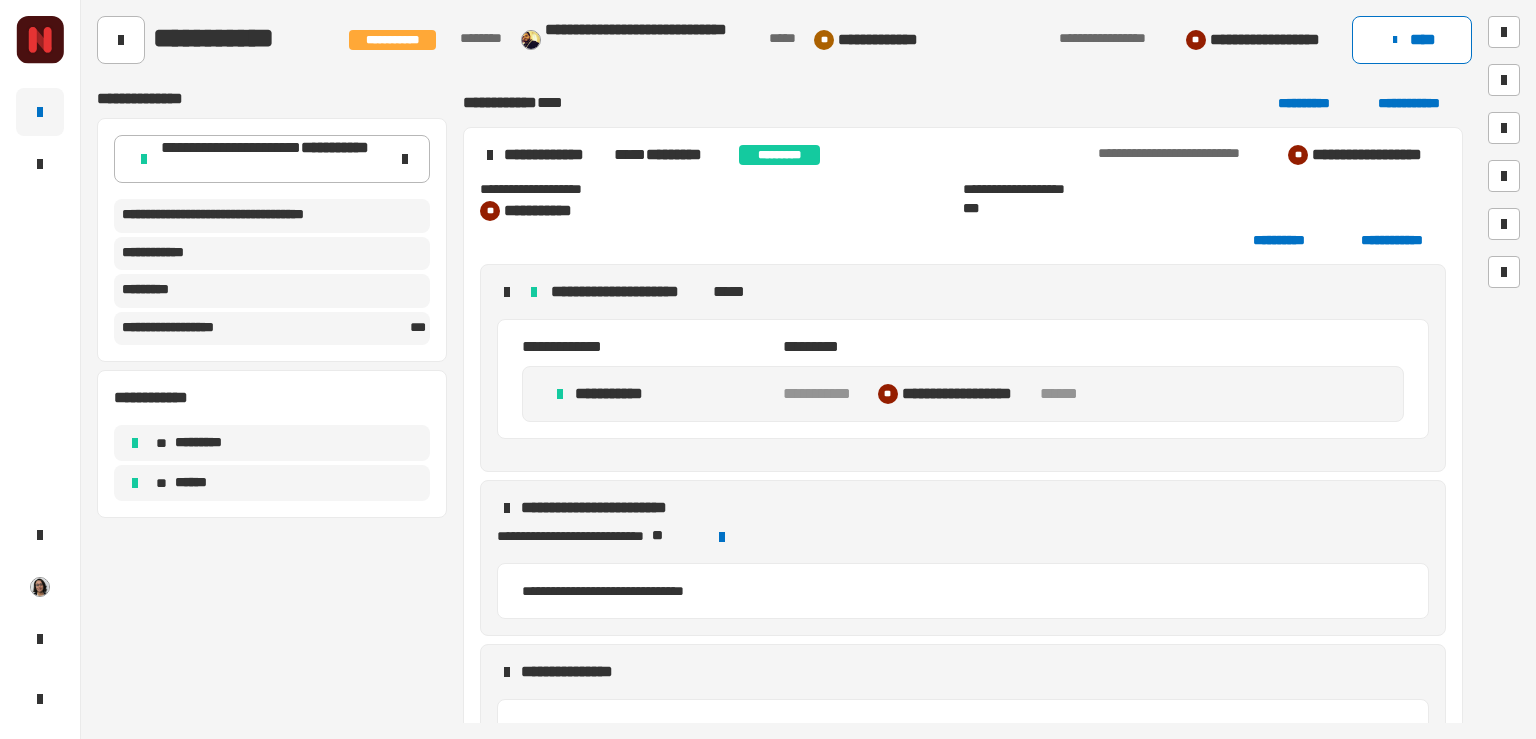 click on "**********" at bounding box center [630, 292] 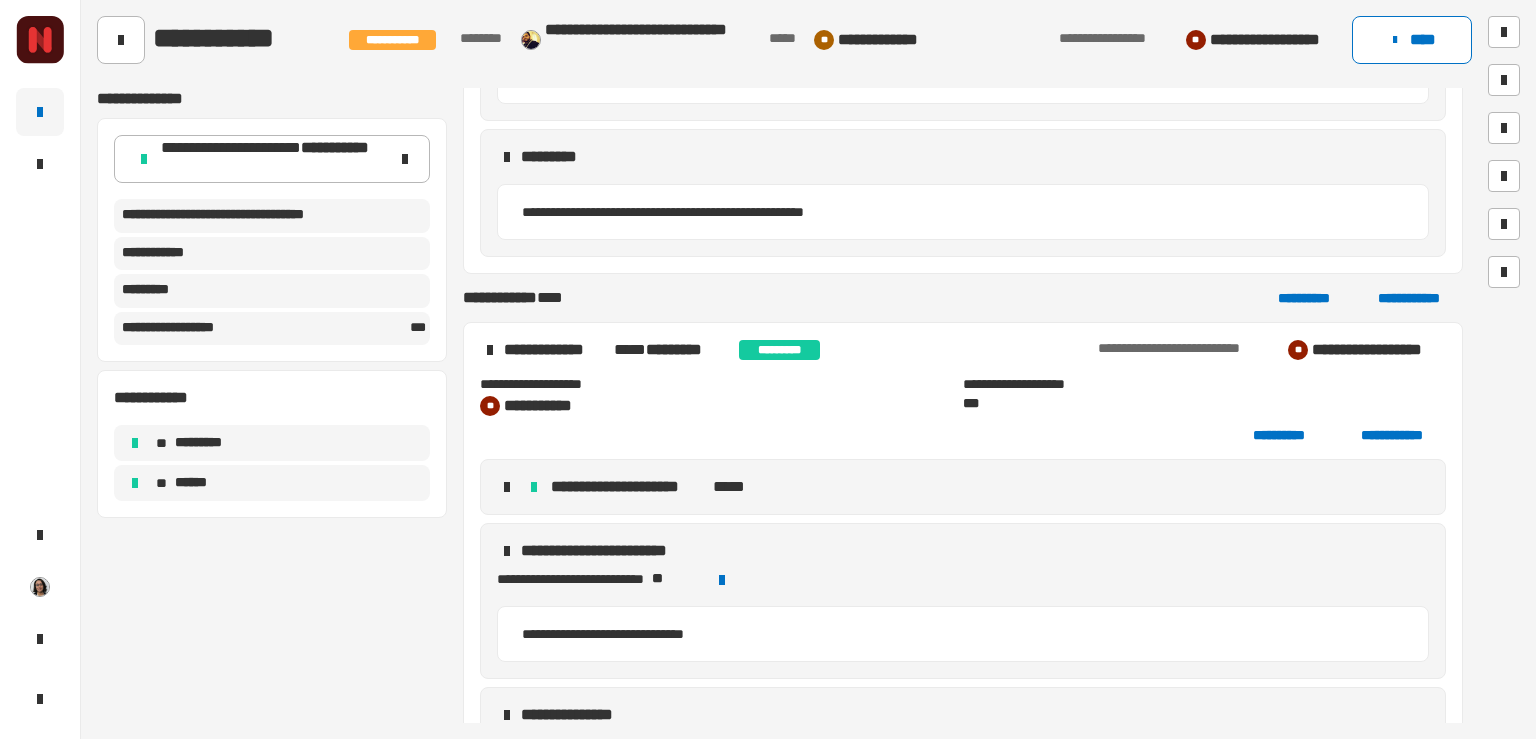 scroll, scrollTop: 1497, scrollLeft: 0, axis: vertical 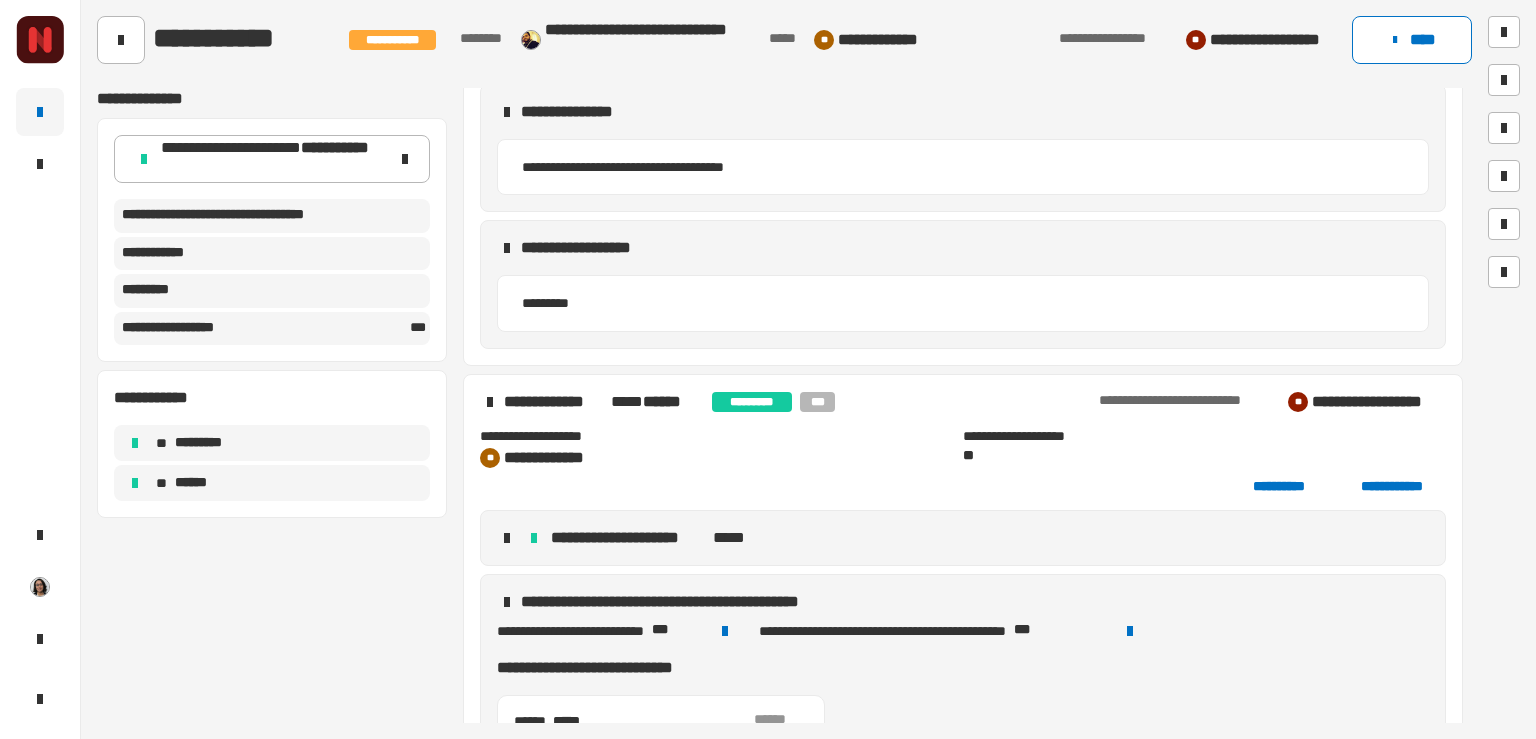 click 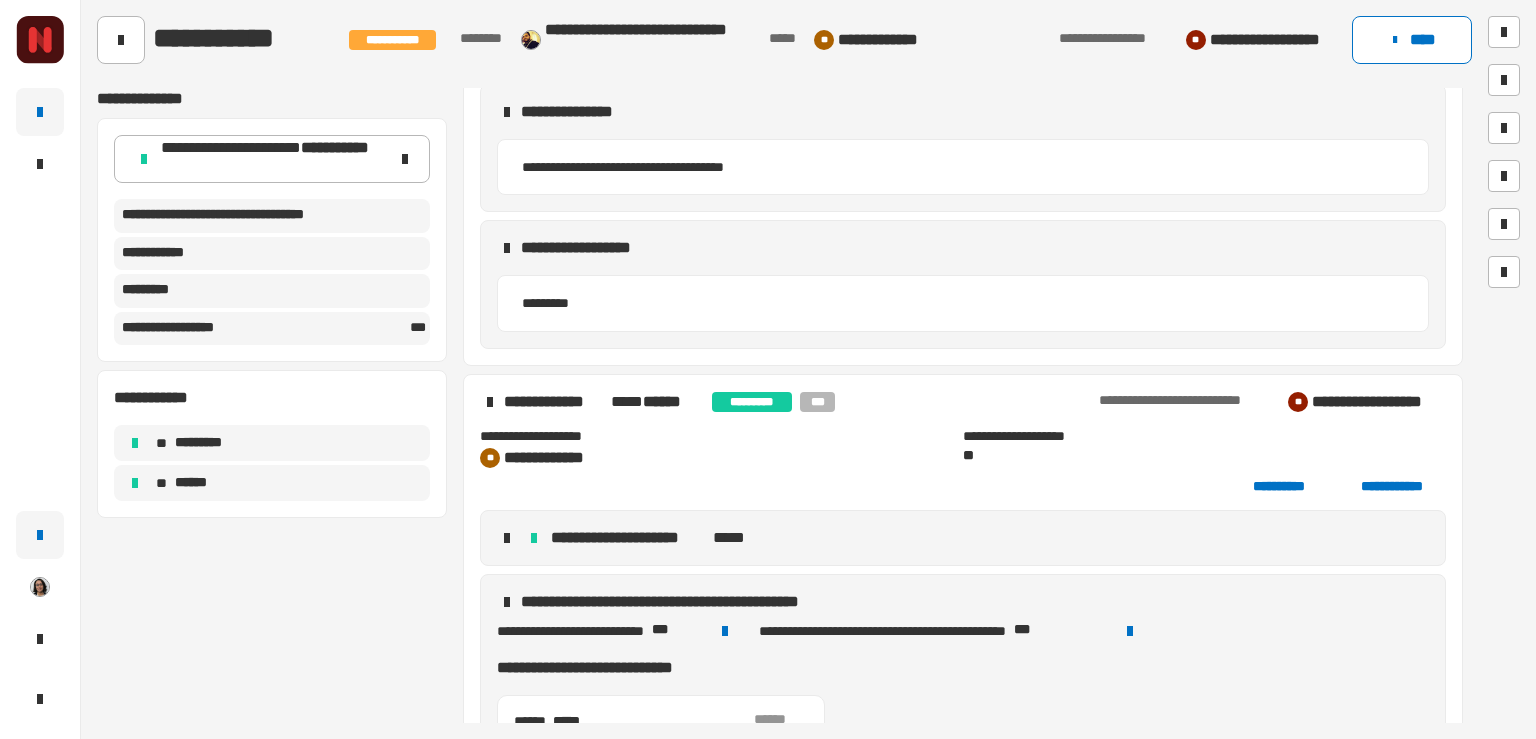 click 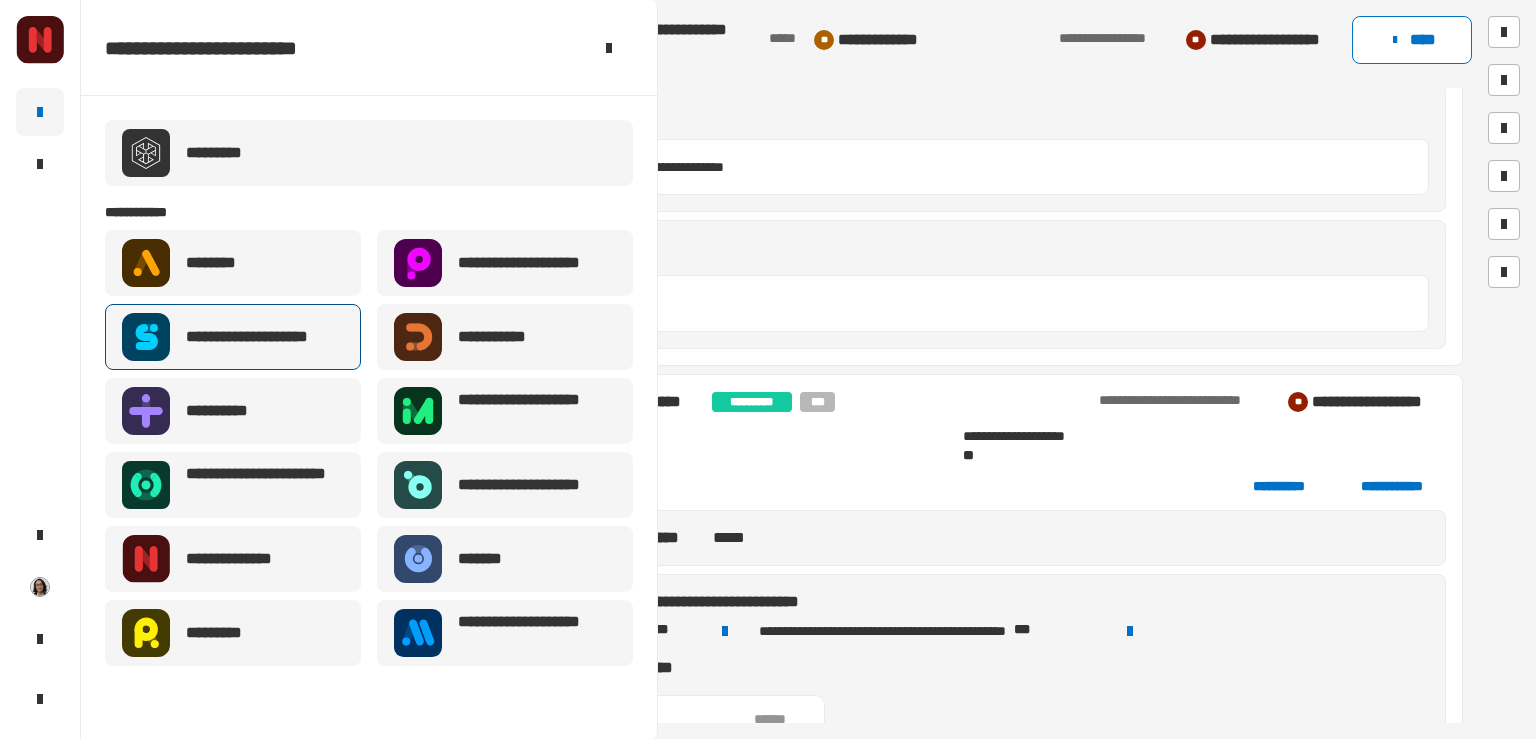 click on "**********" at bounding box center [263, 337] 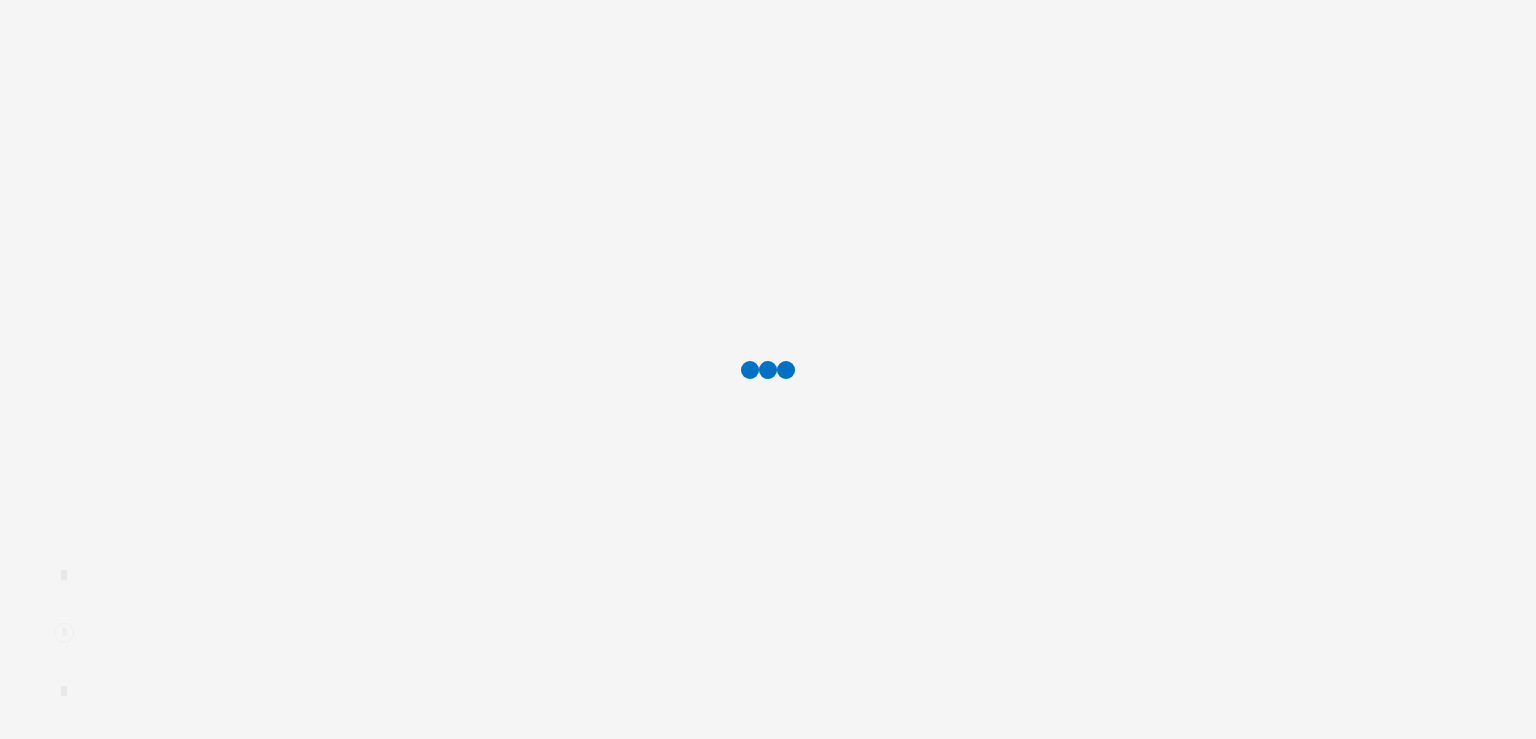 scroll, scrollTop: 0, scrollLeft: 0, axis: both 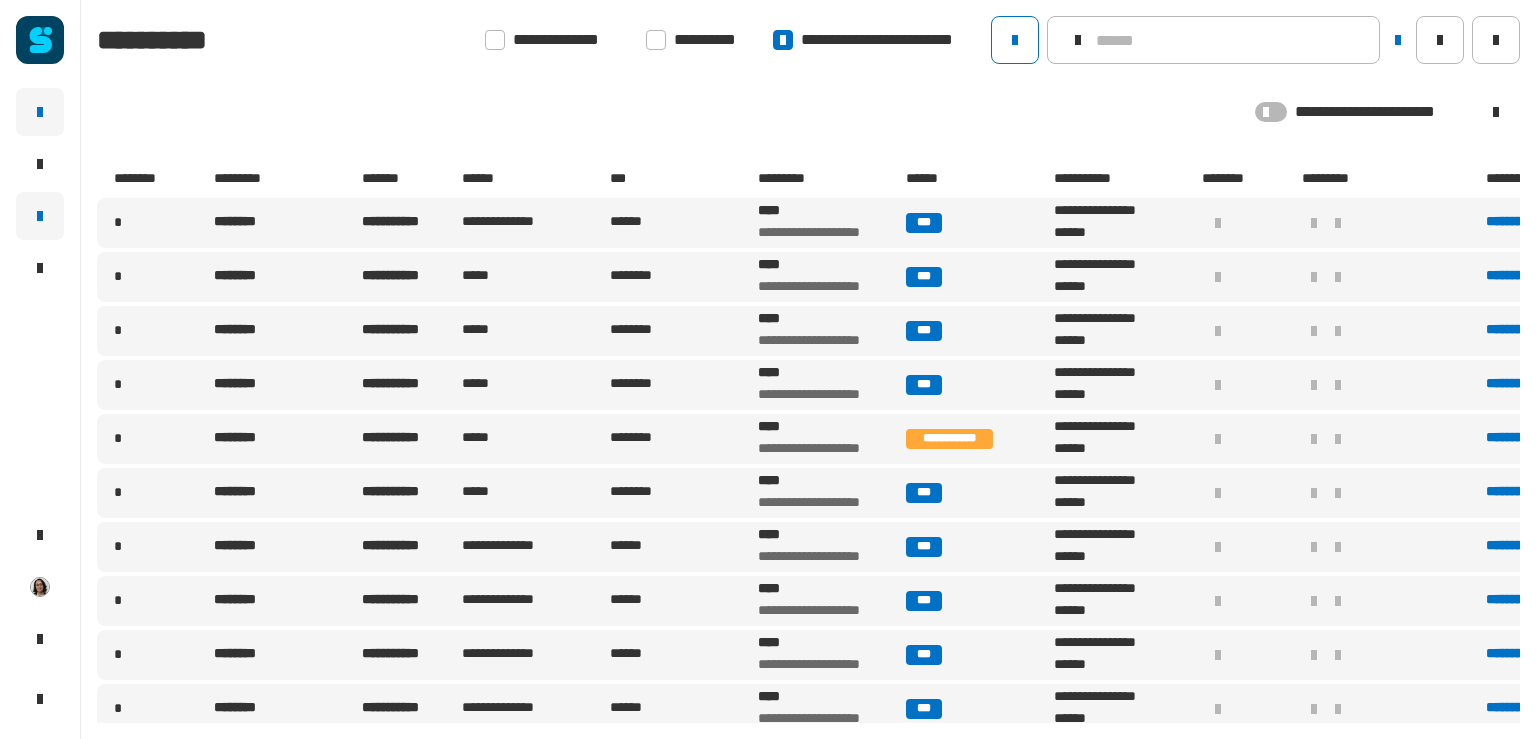 click 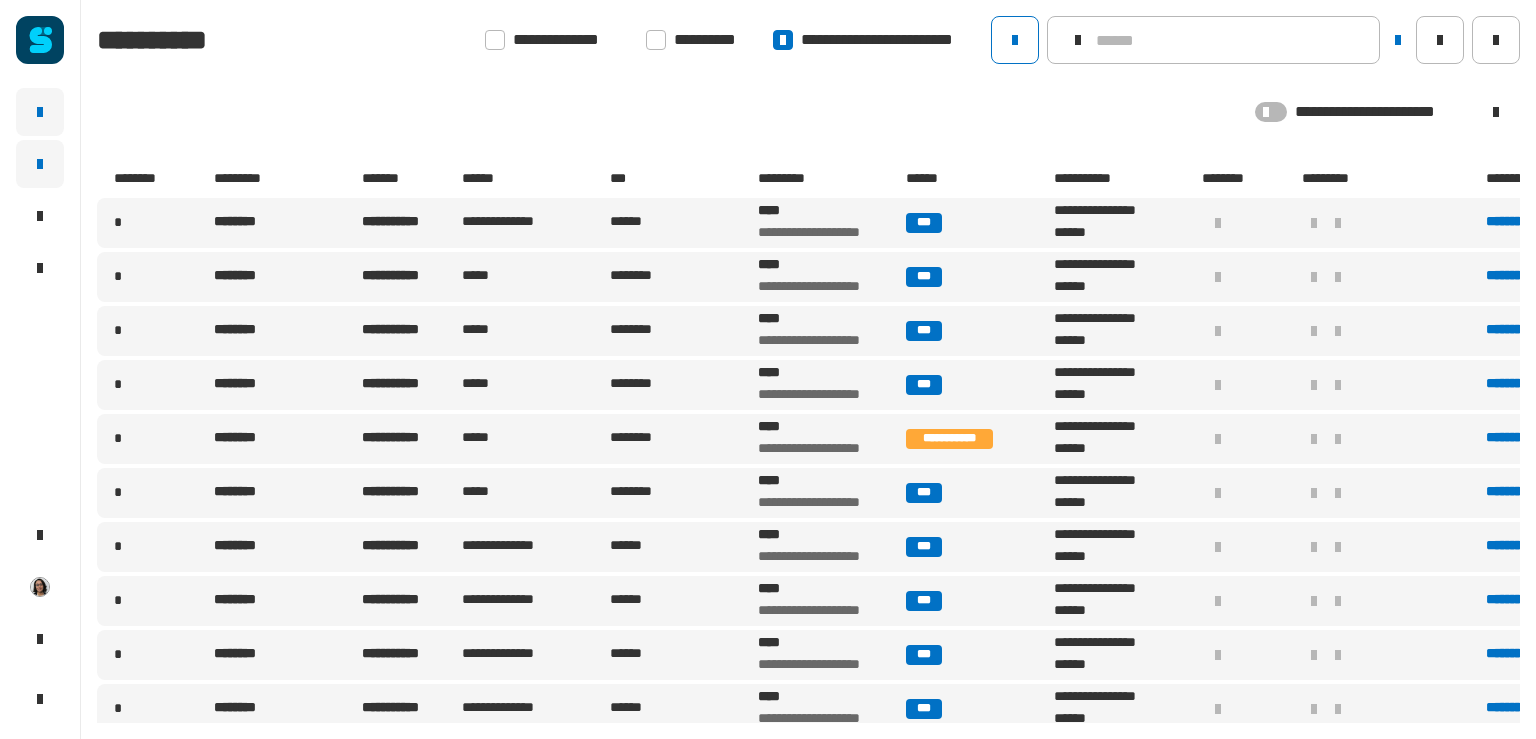 click 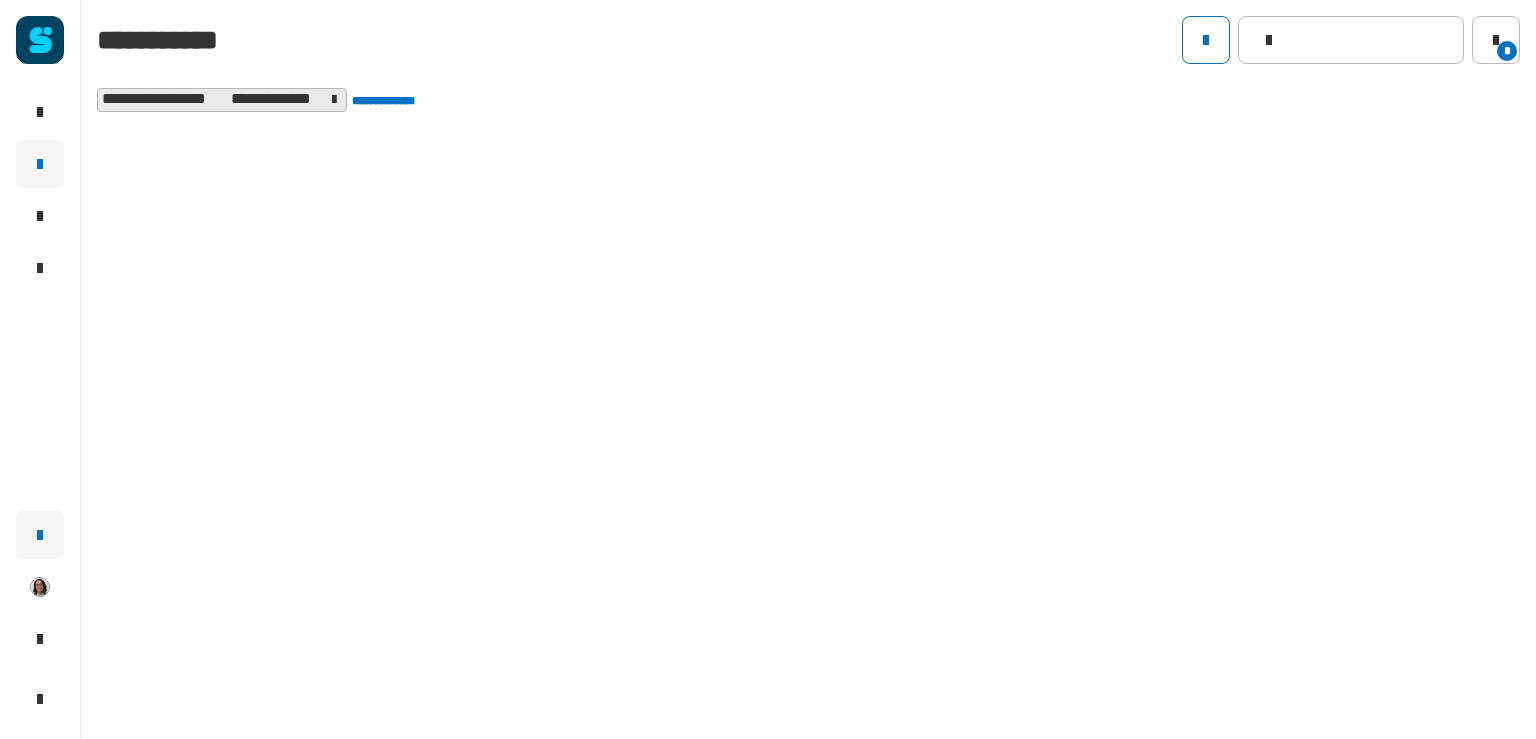 click 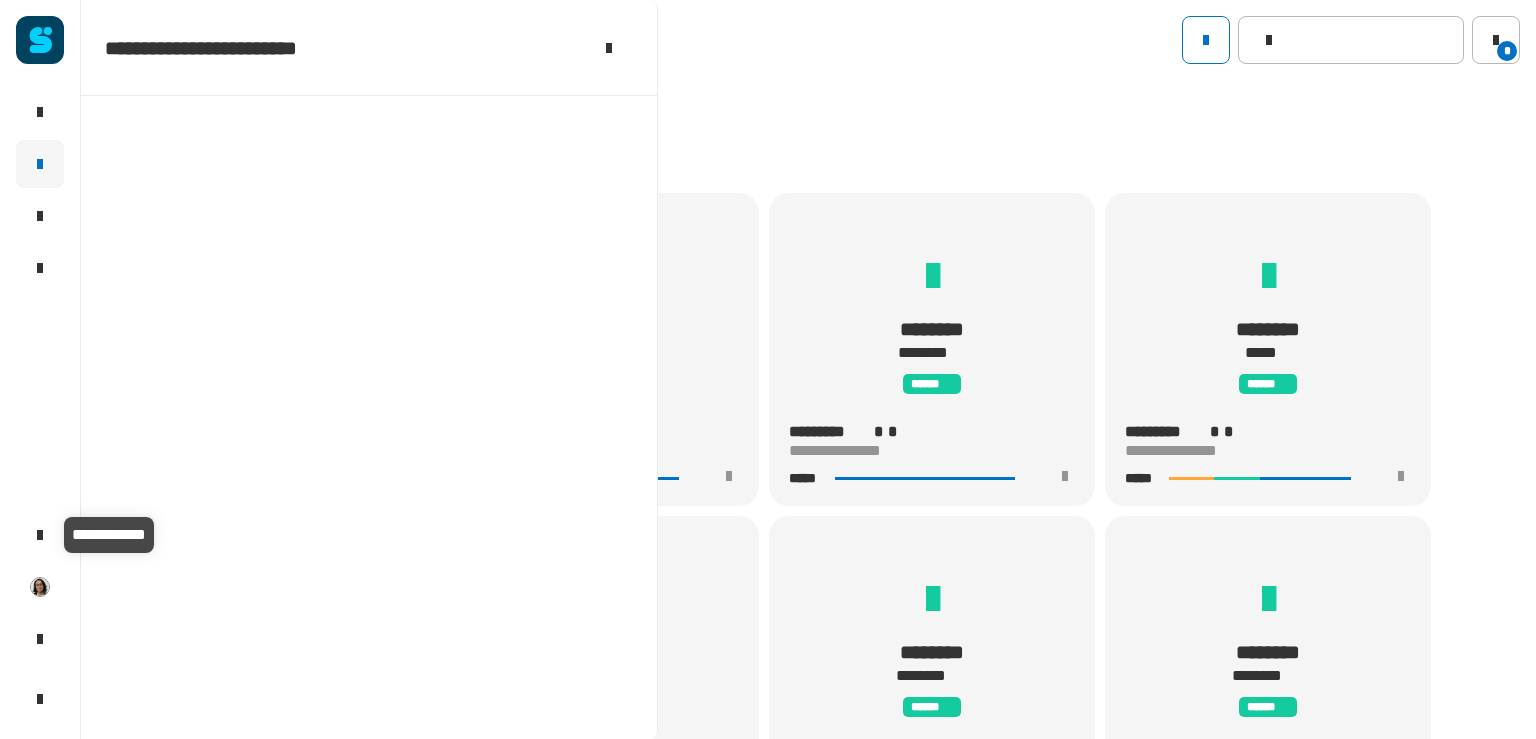 scroll, scrollTop: 1, scrollLeft: 0, axis: vertical 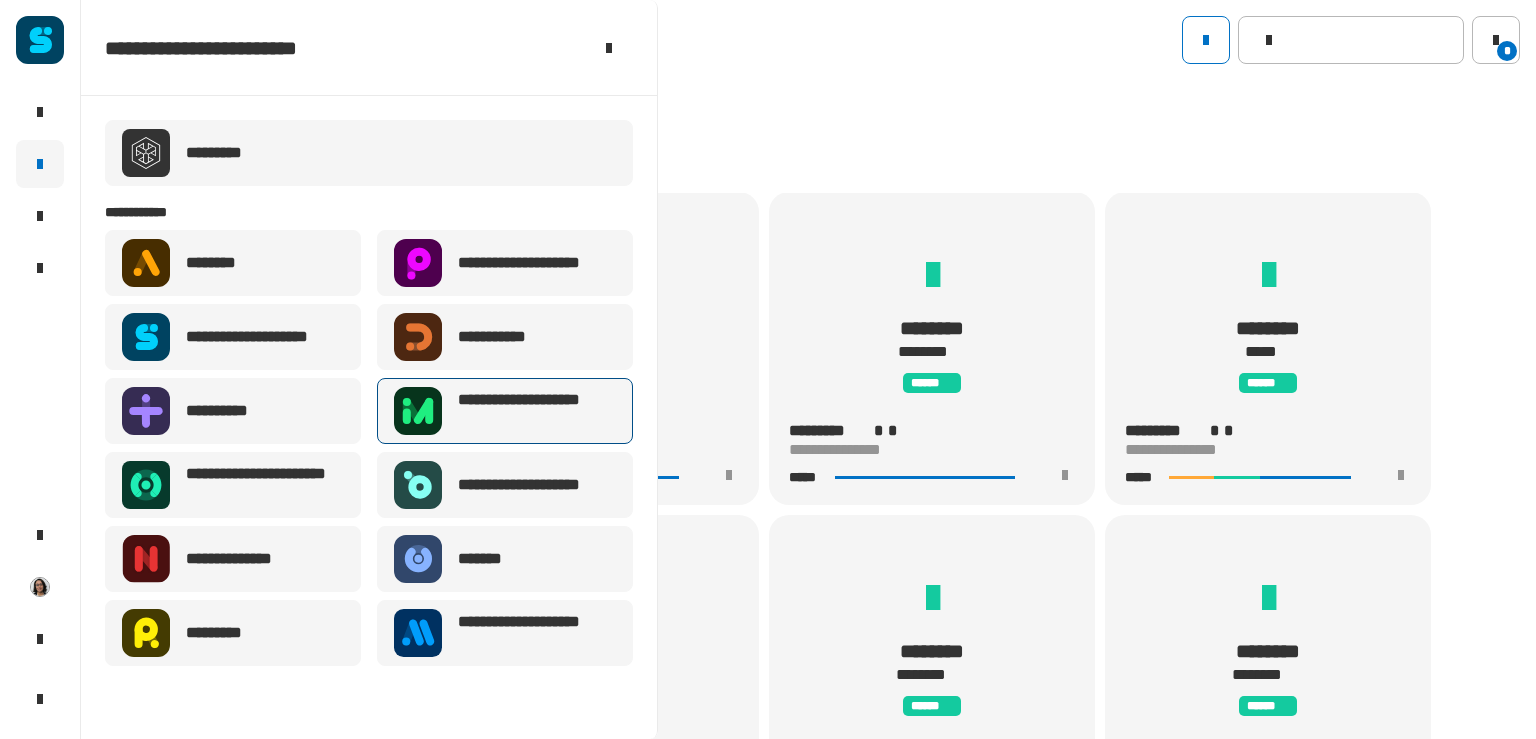 click on "**********" at bounding box center (505, 411) 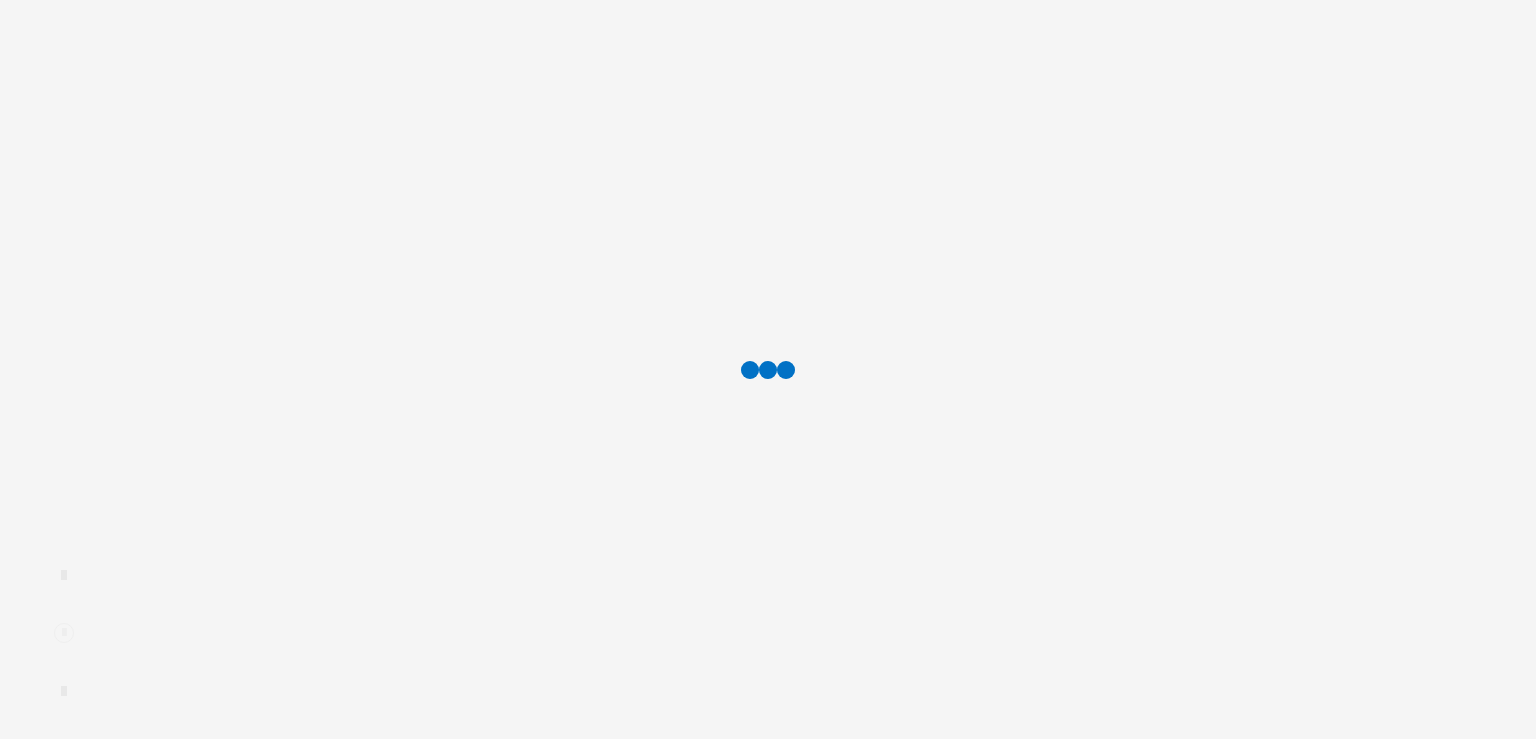 scroll, scrollTop: 0, scrollLeft: 0, axis: both 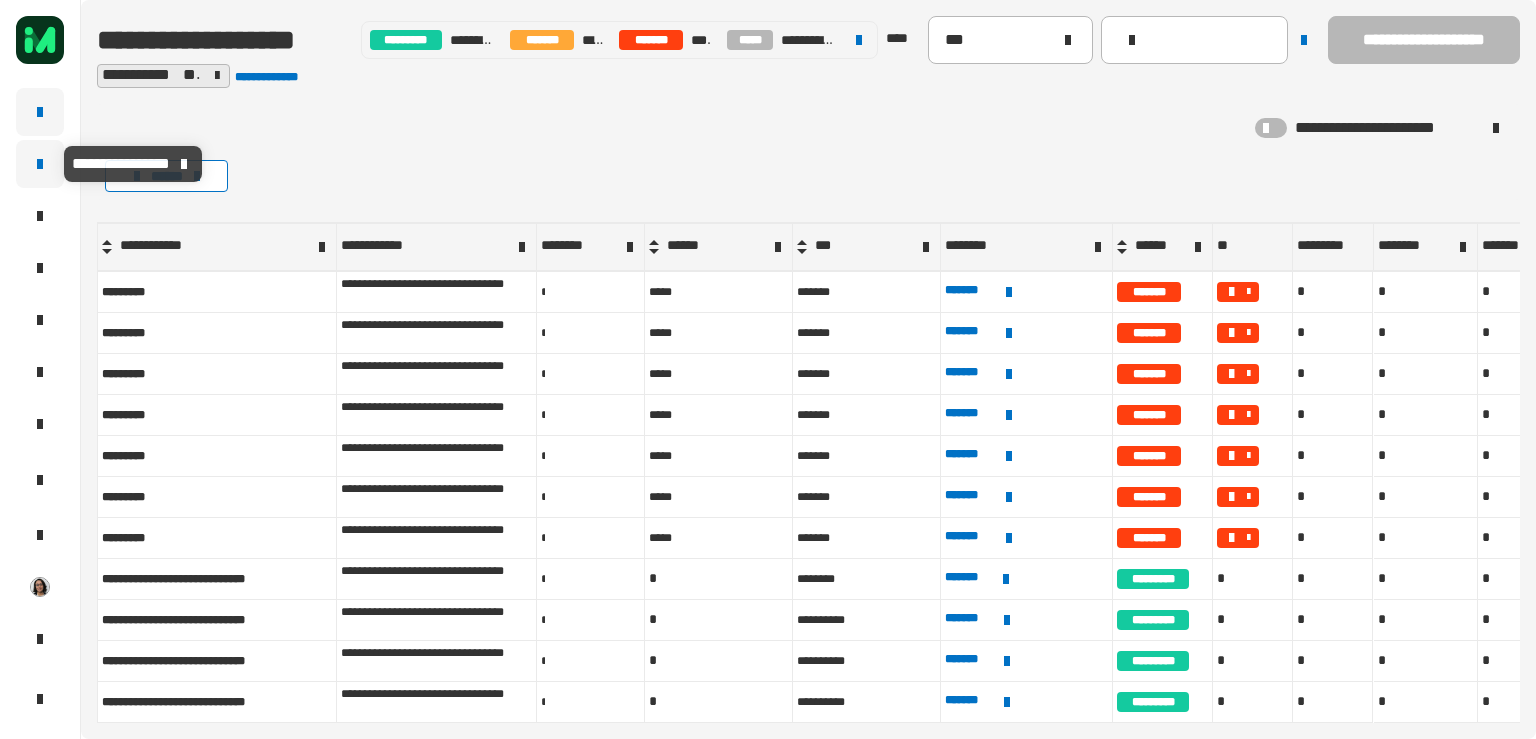 click 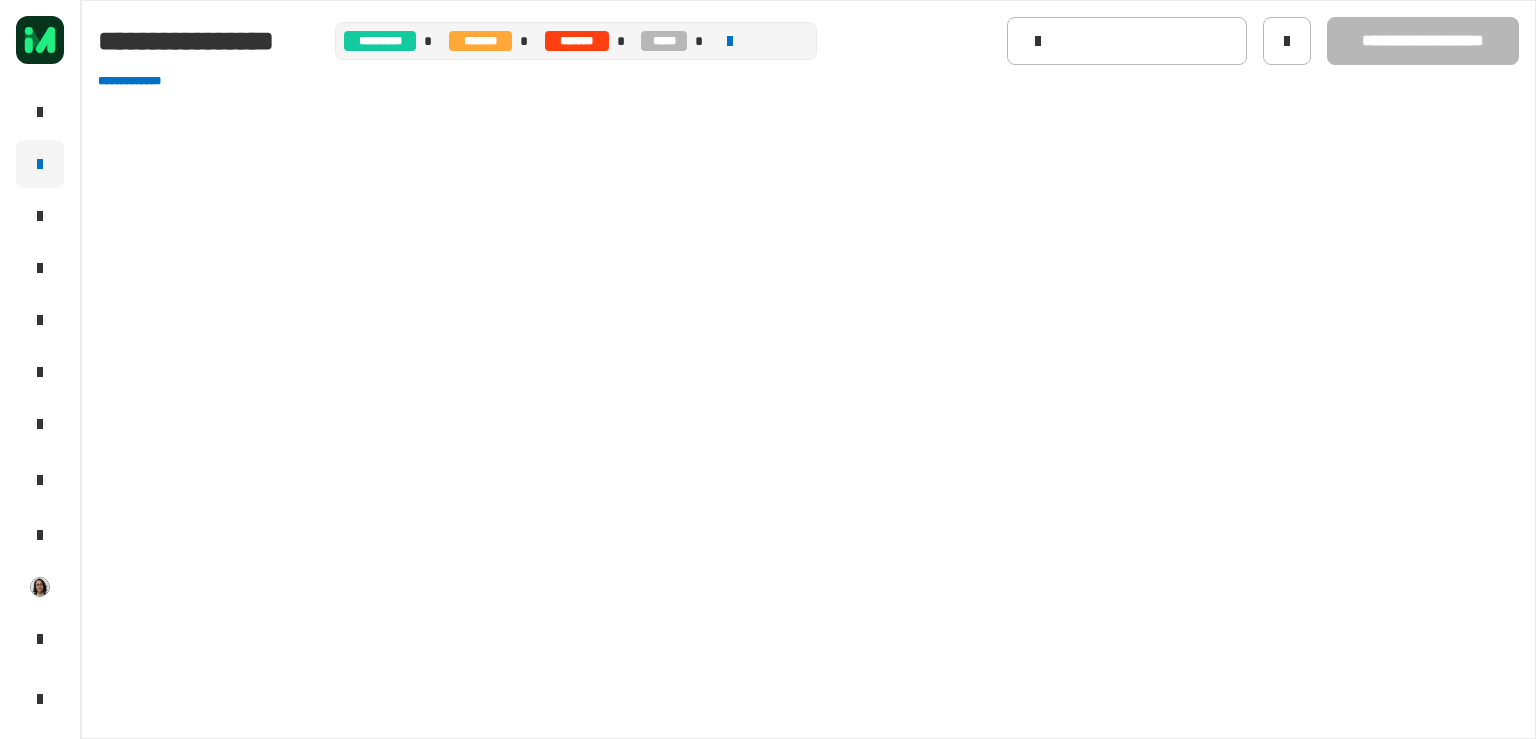 type on "*********" 